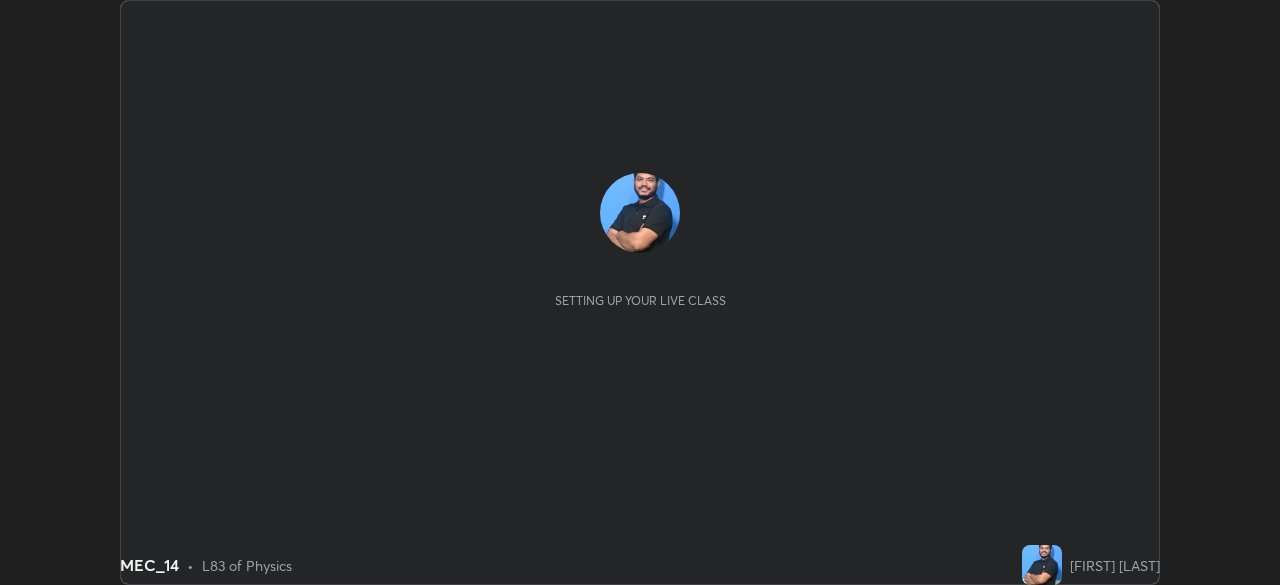 scroll, scrollTop: 0, scrollLeft: 0, axis: both 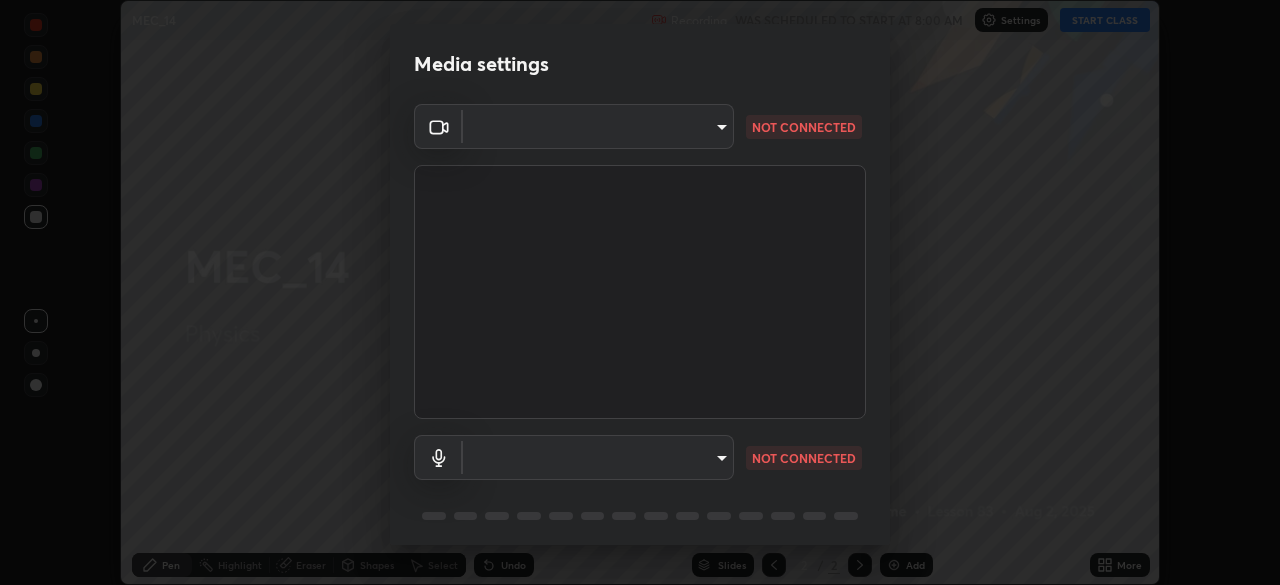 type on "[HASH]" 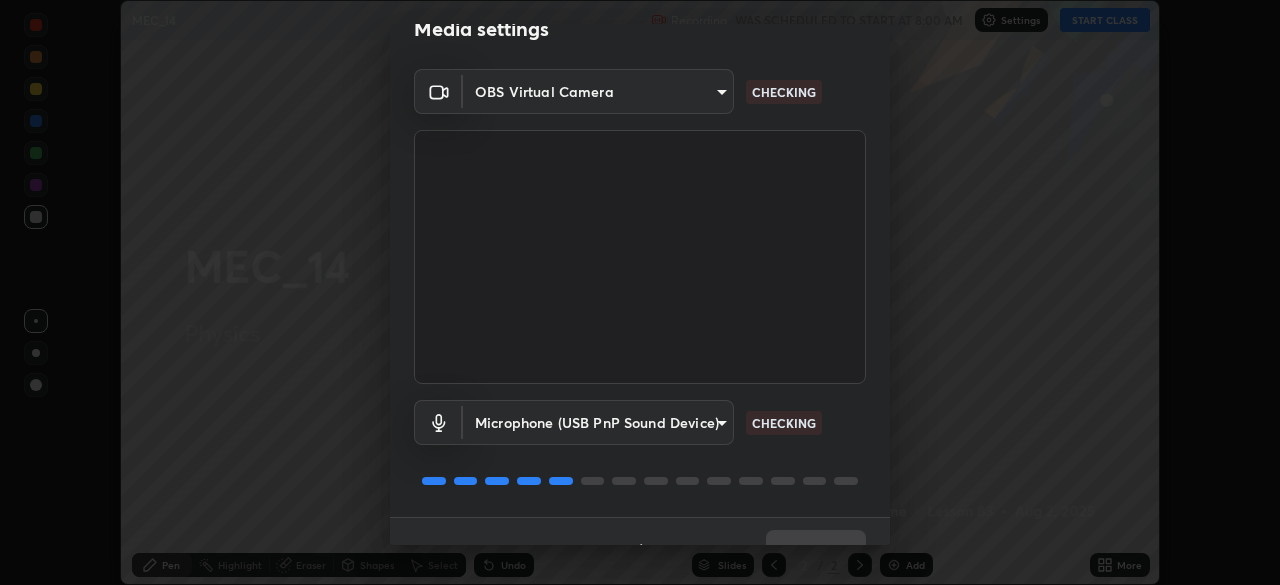 scroll, scrollTop: 71, scrollLeft: 0, axis: vertical 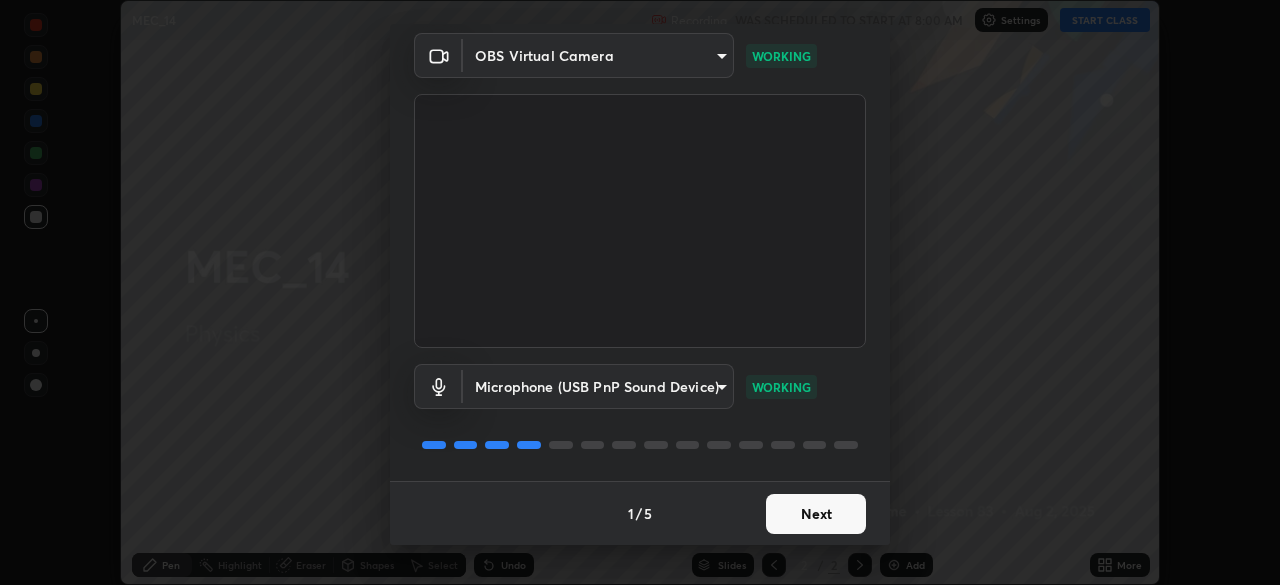 click on "Next" at bounding box center [816, 514] 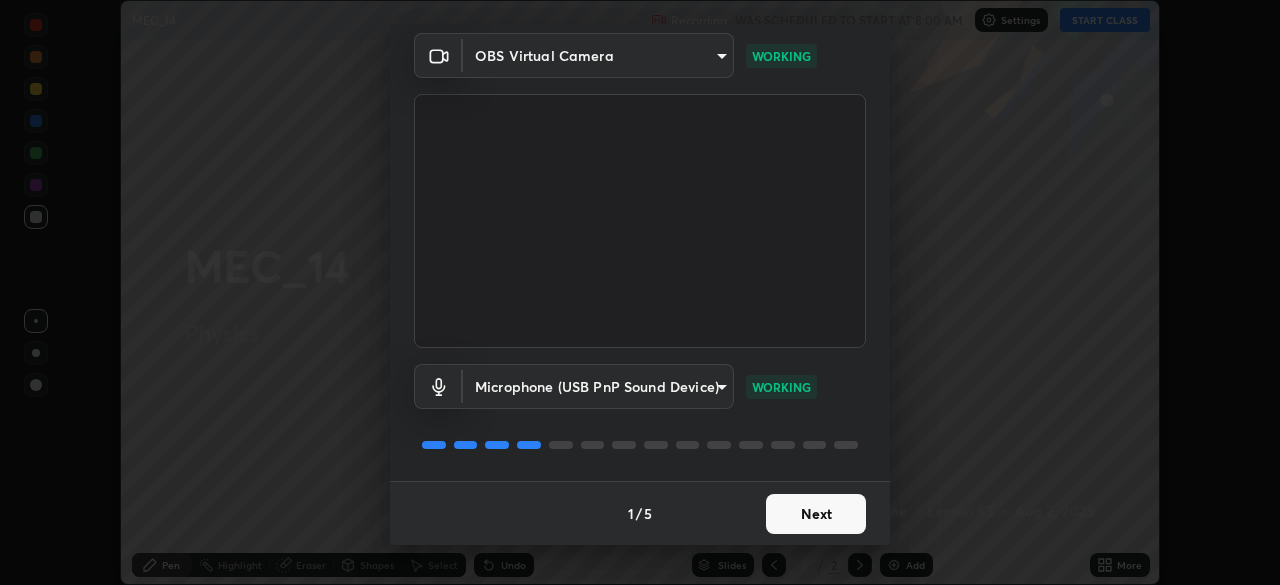 scroll, scrollTop: 0, scrollLeft: 0, axis: both 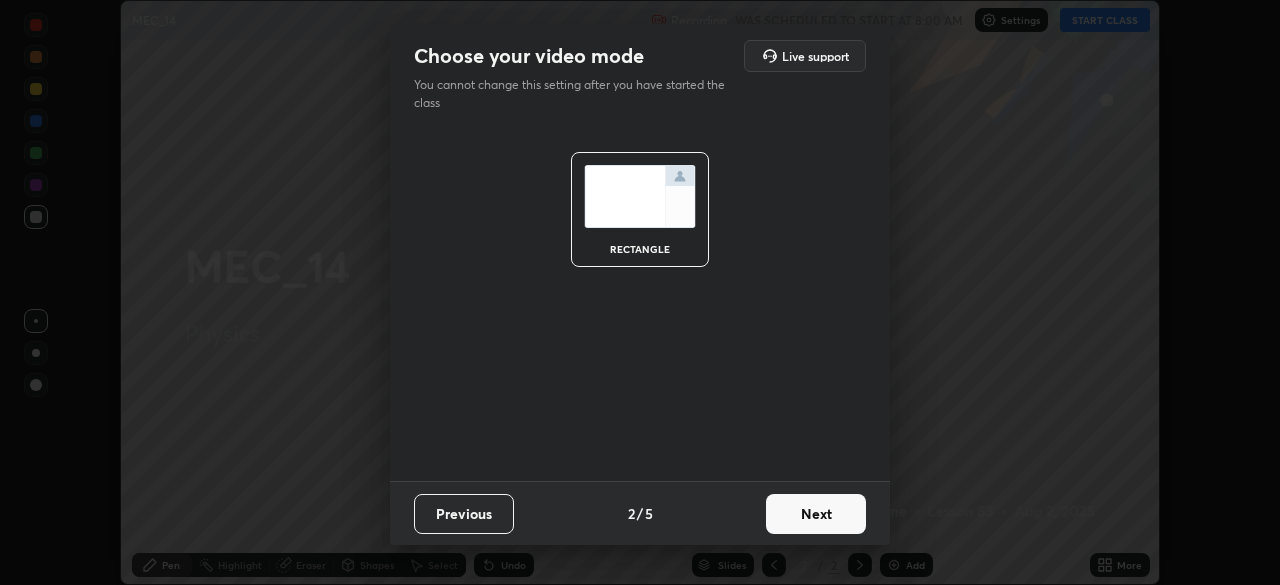click on "Next" at bounding box center [816, 514] 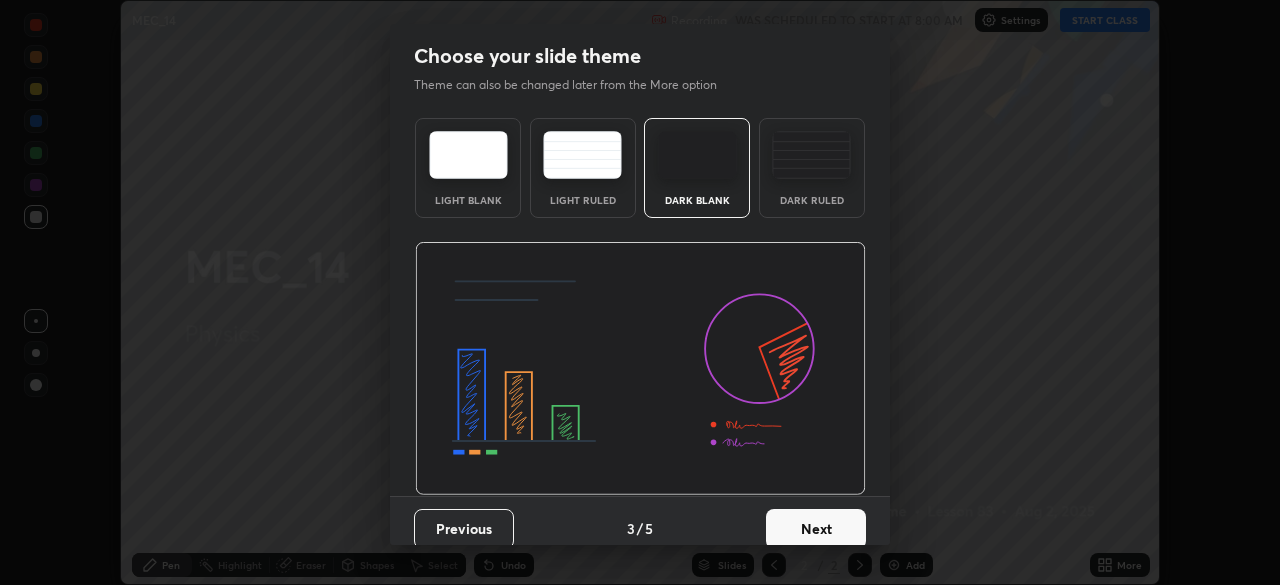 click on "Next" at bounding box center [816, 529] 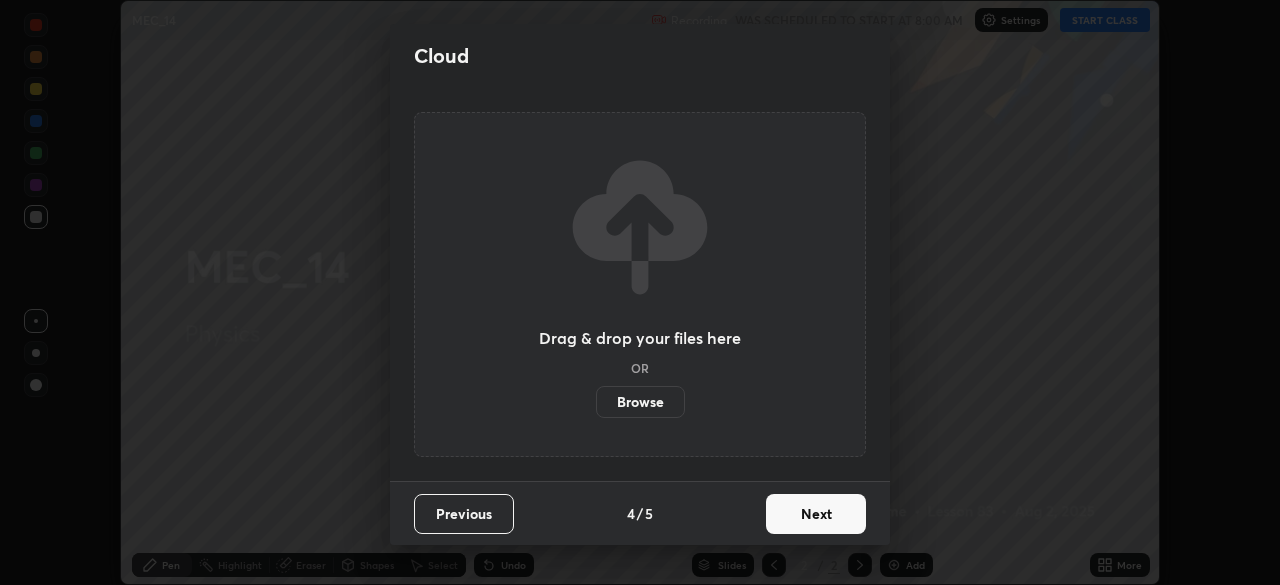 click on "Next" at bounding box center [816, 514] 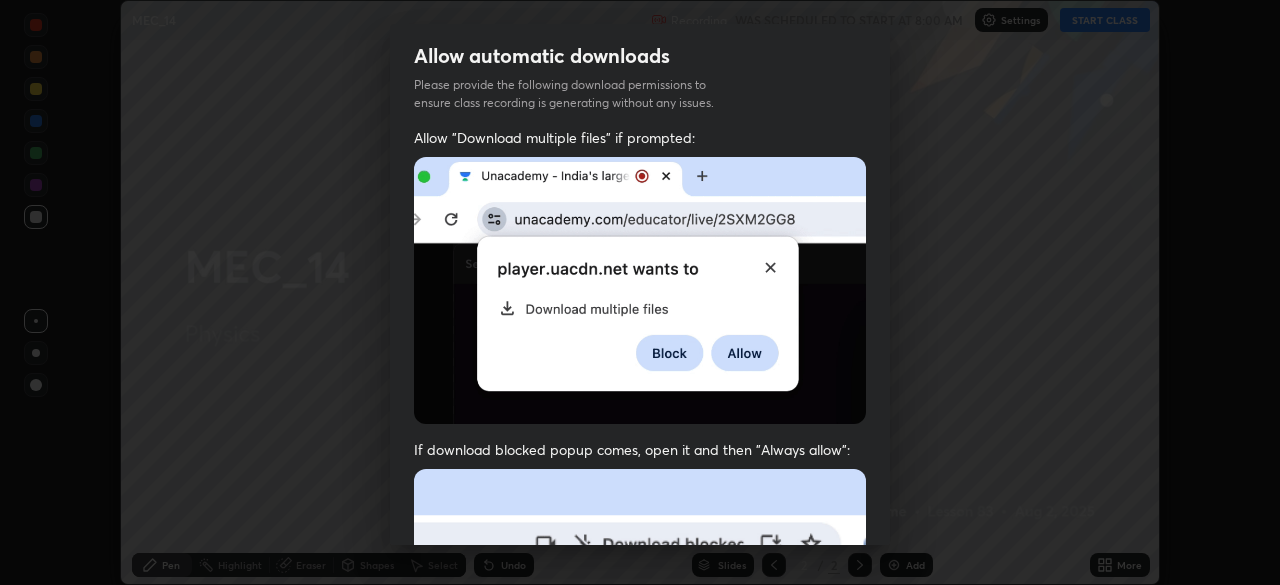 click on "Previous 5 / 5 Done" at bounding box center [640, 1002] 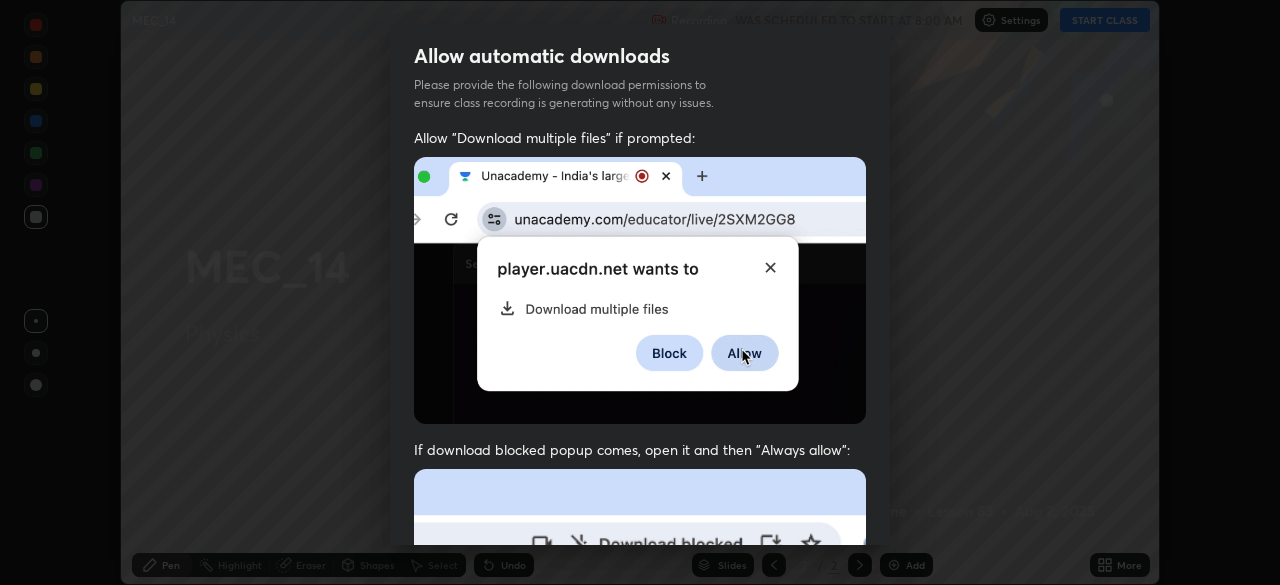 click at bounding box center [640, 687] 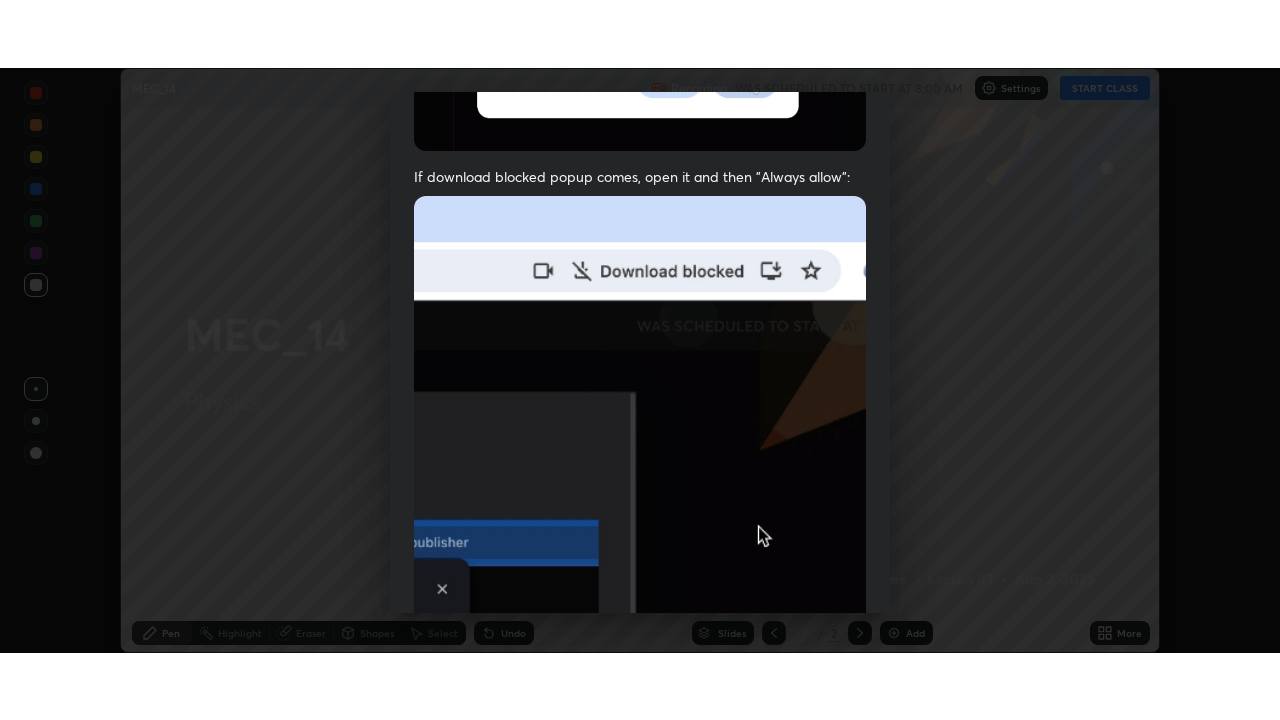 scroll, scrollTop: 479, scrollLeft: 0, axis: vertical 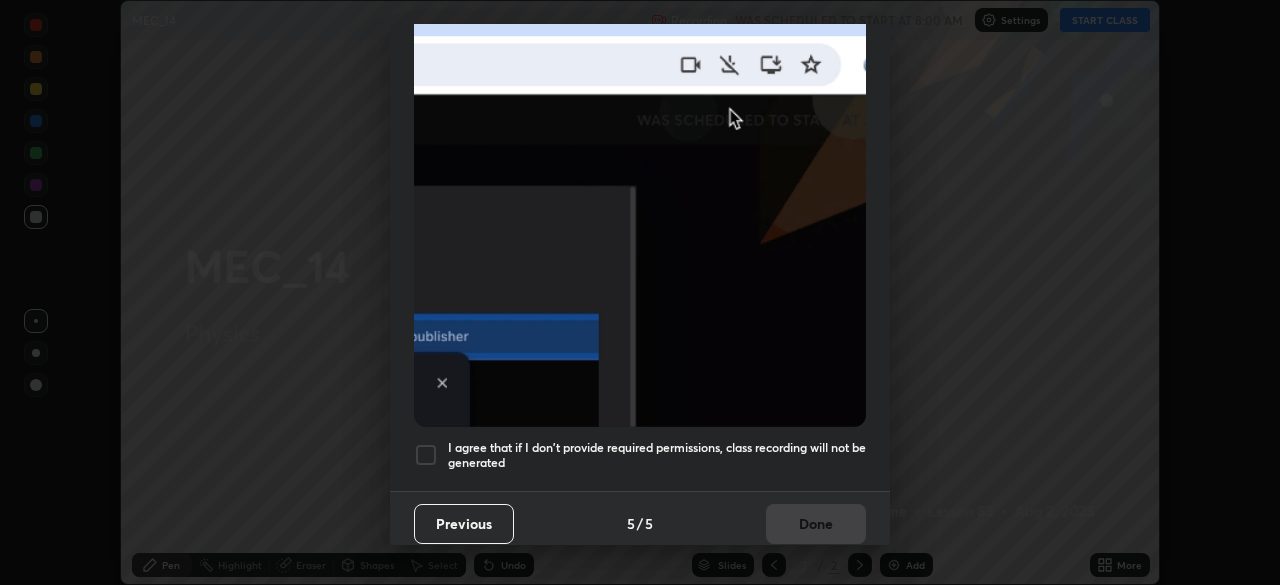 click at bounding box center (426, 455) 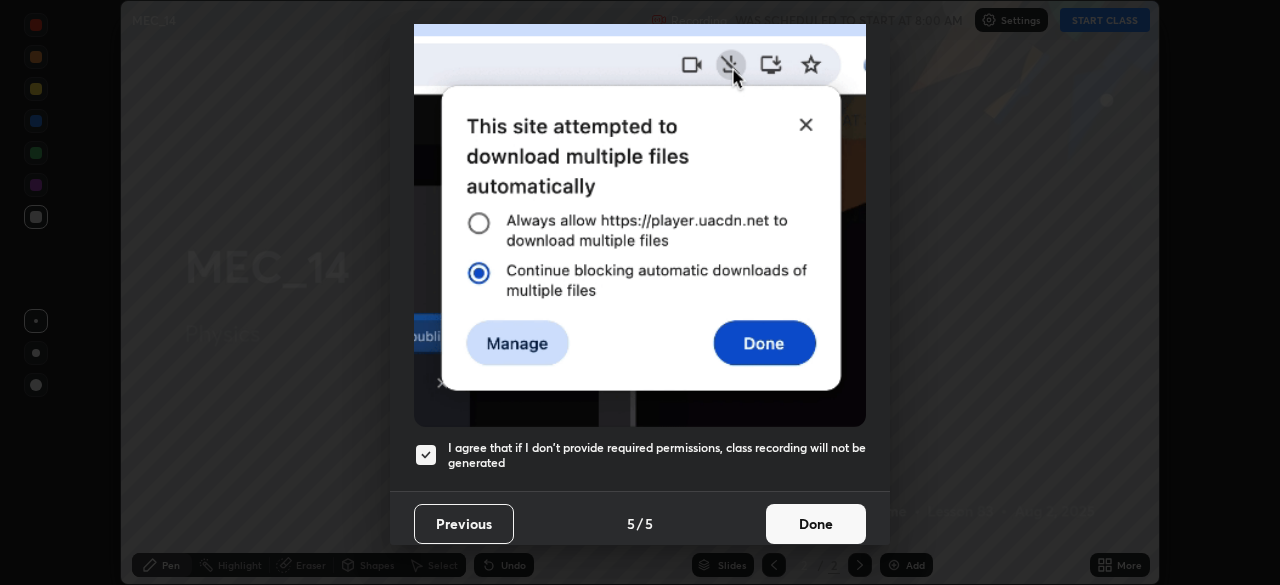 click on "Done" at bounding box center [816, 524] 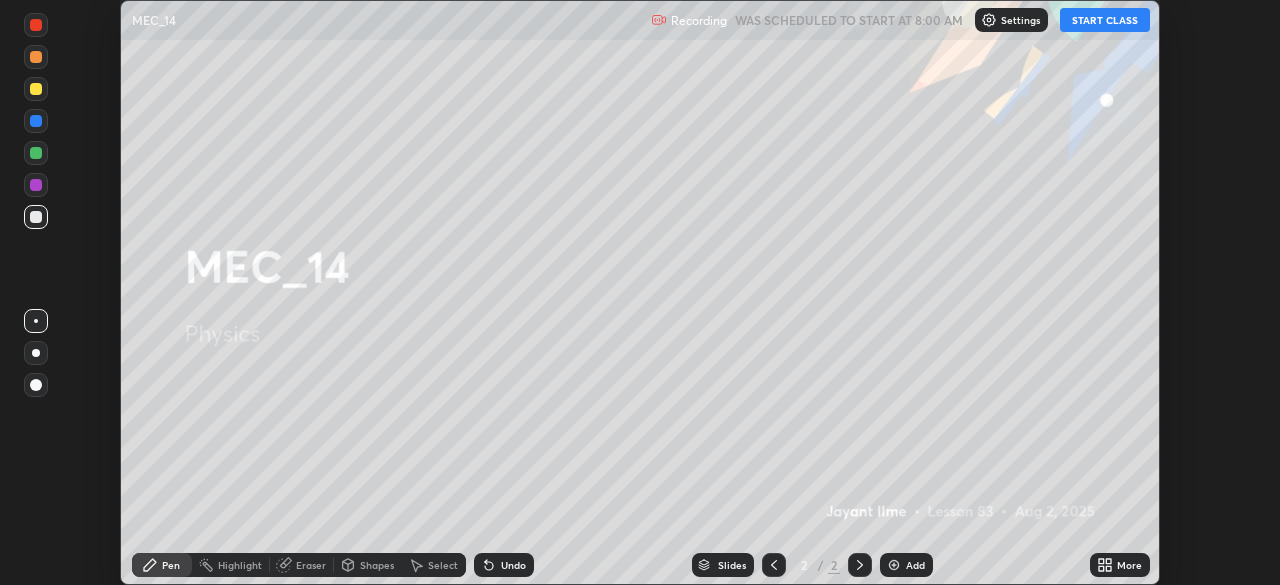 click on "START CLASS" at bounding box center [1105, 20] 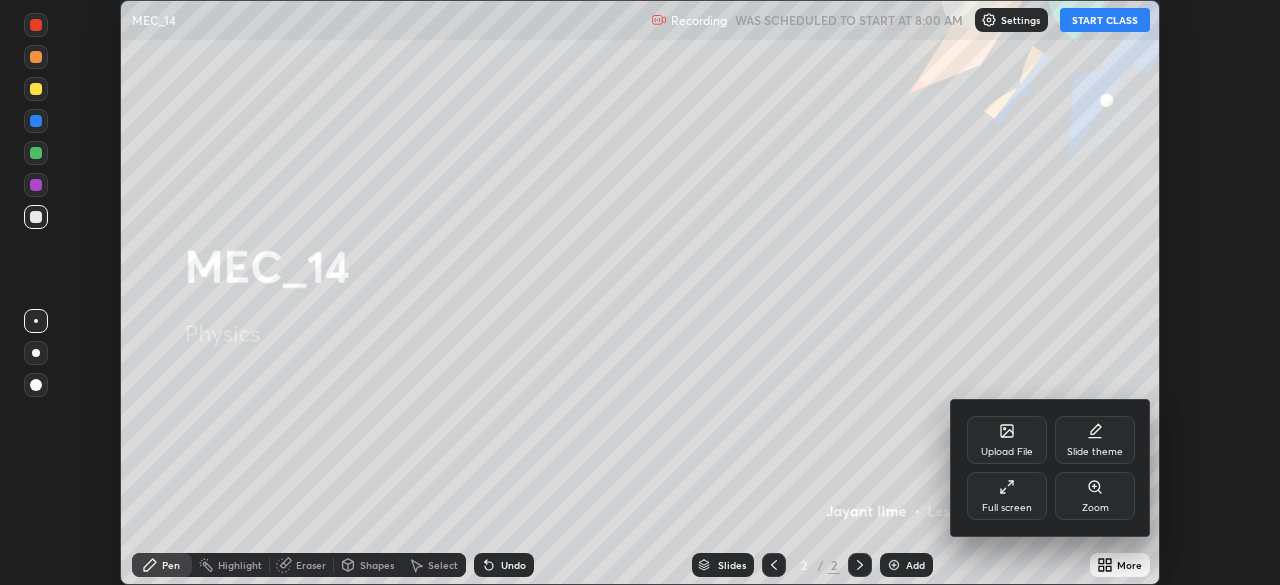 click 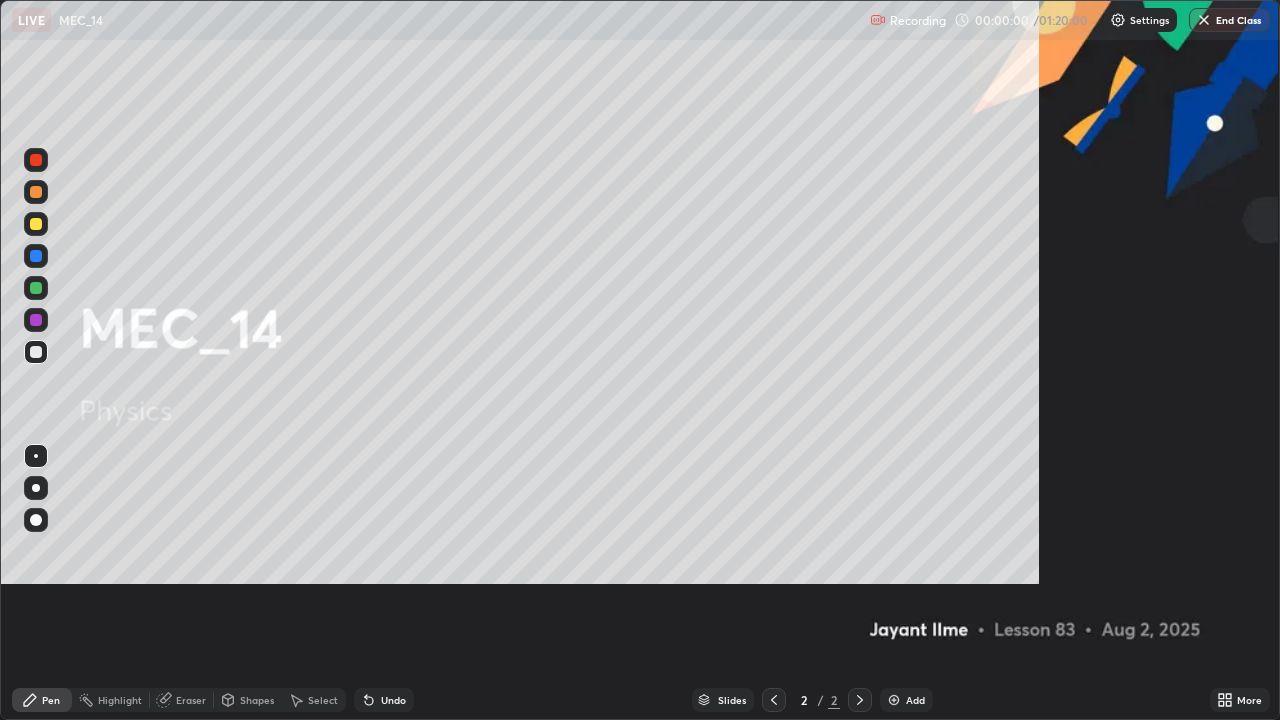 scroll, scrollTop: 99280, scrollLeft: 98720, axis: both 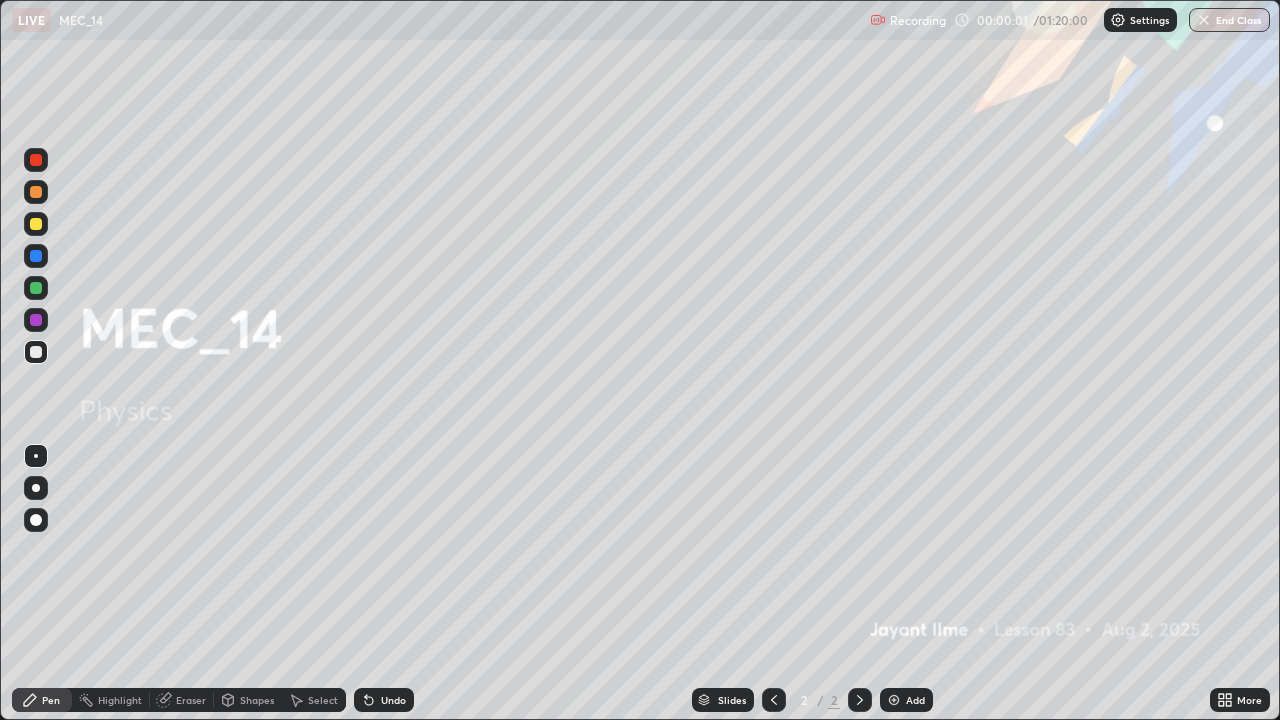 click on "Add" at bounding box center [915, 700] 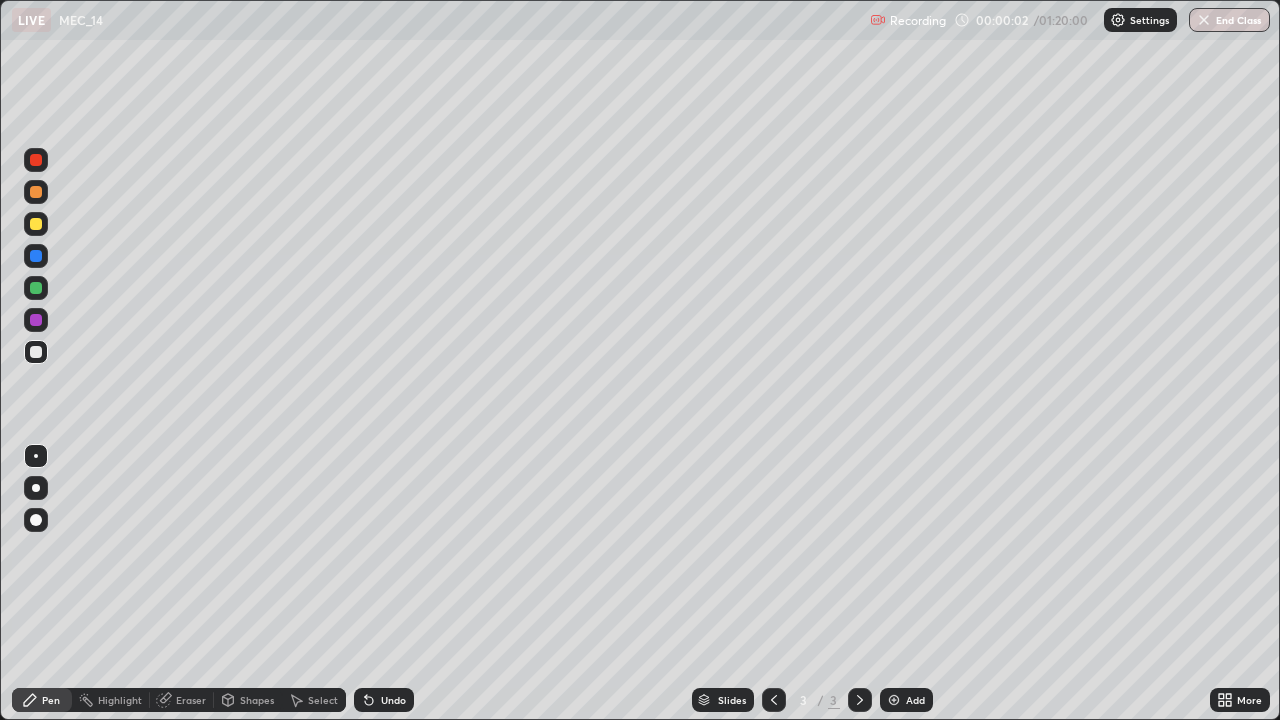 click at bounding box center [36, 520] 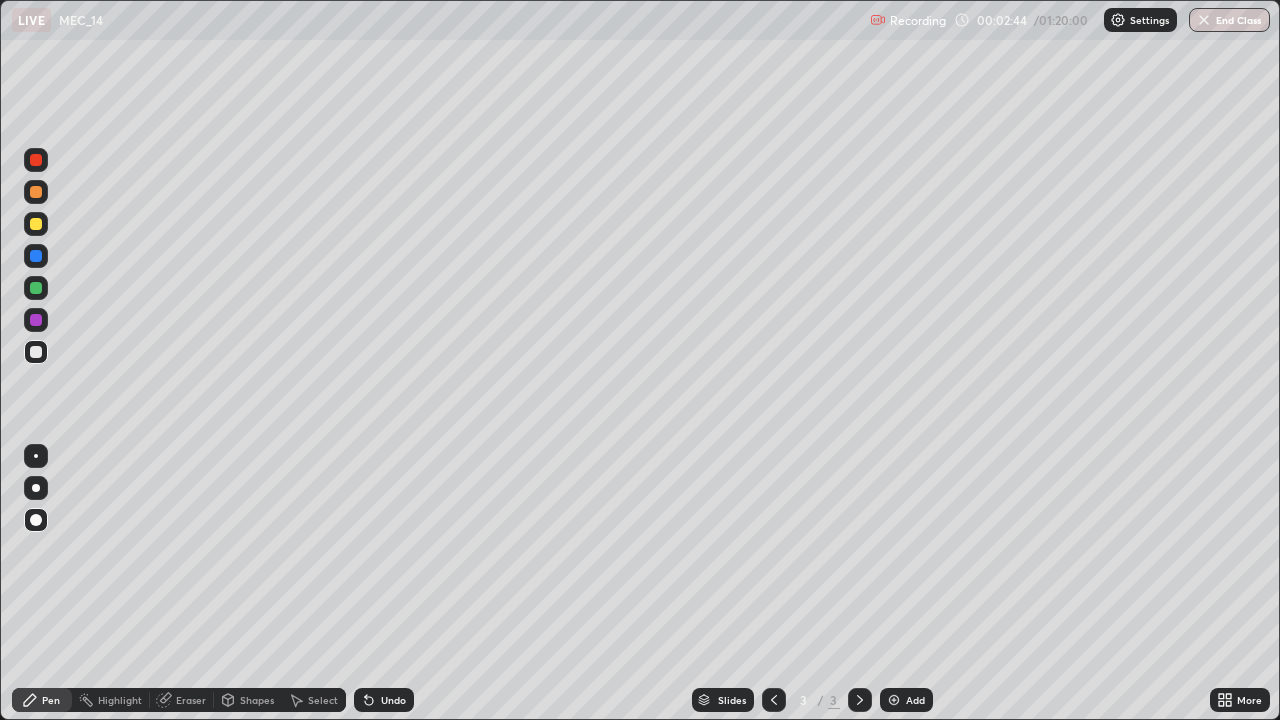 click at bounding box center [36, 224] 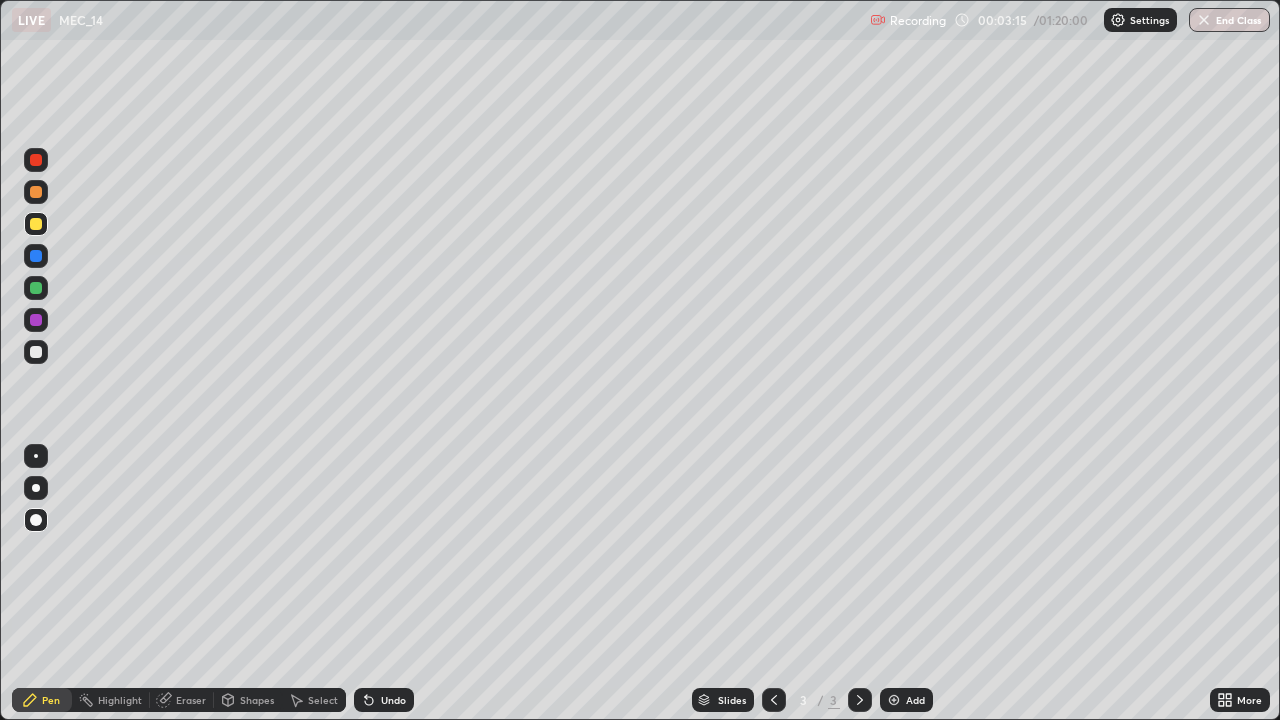click at bounding box center (36, 352) 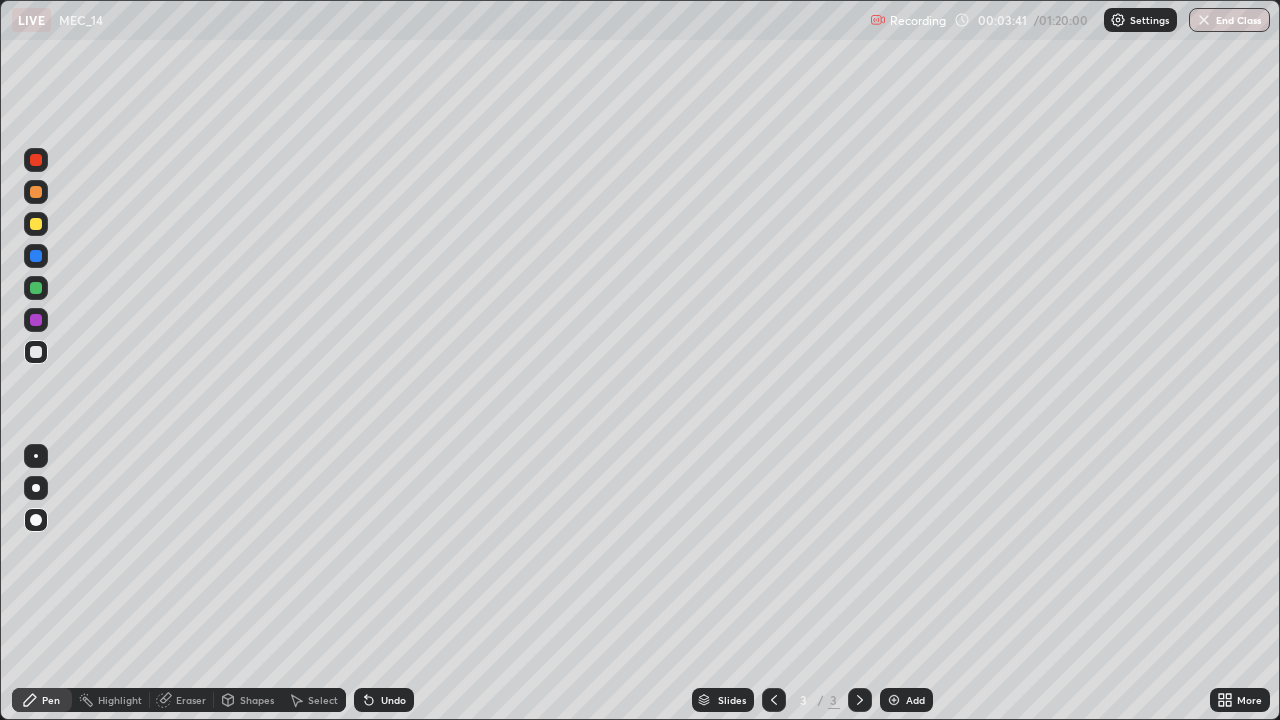 click on "Undo" at bounding box center [393, 700] 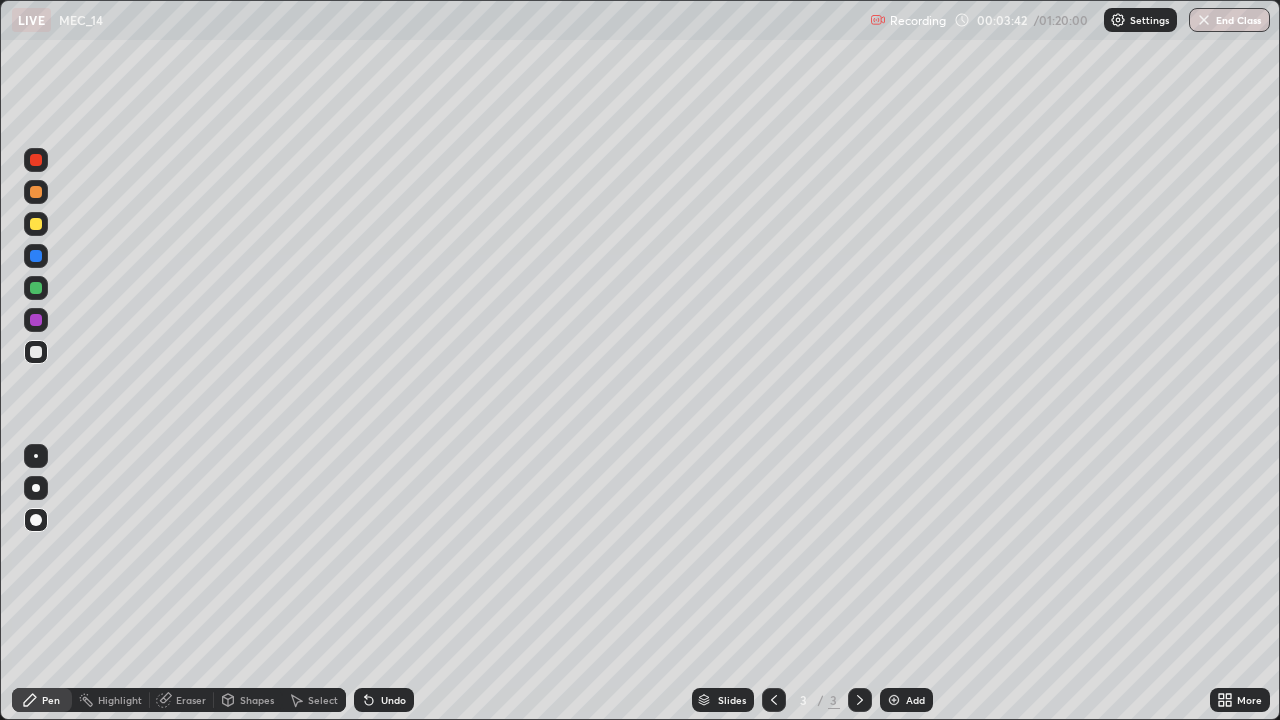 click on "Undo" at bounding box center [393, 700] 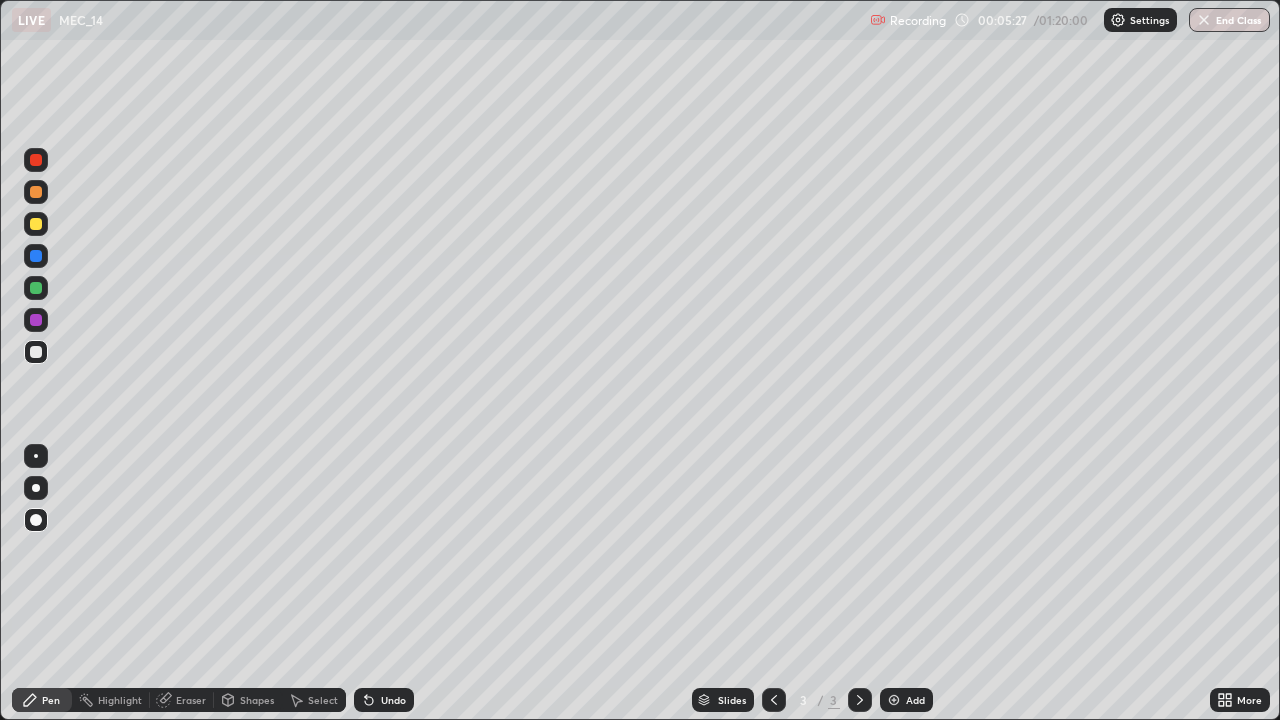 click at bounding box center [894, 700] 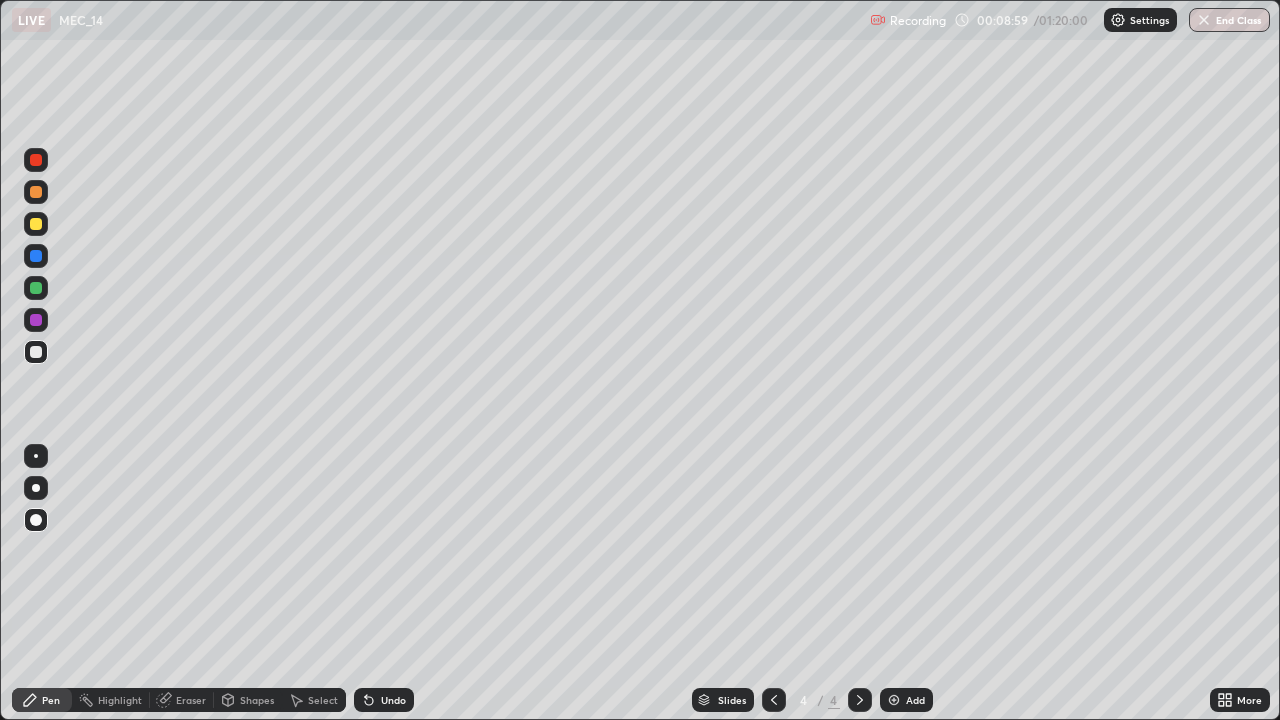 click on "Add" at bounding box center [906, 700] 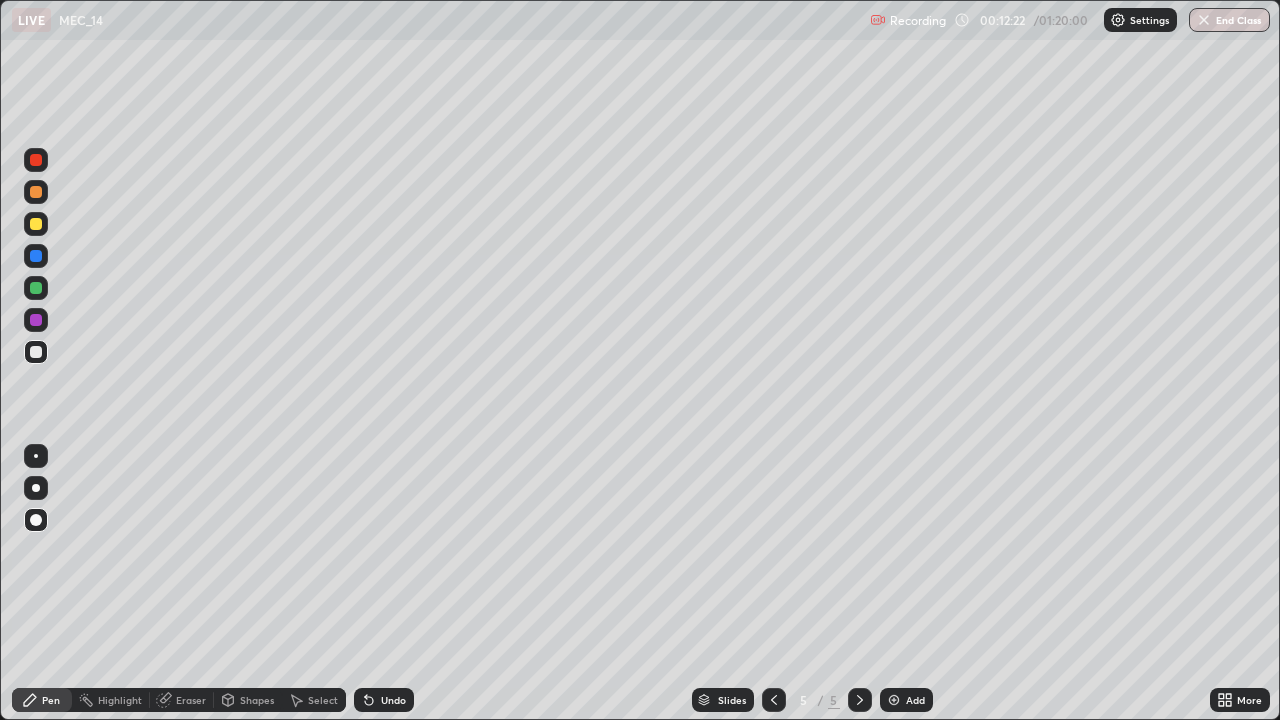 click on "Add" at bounding box center (906, 700) 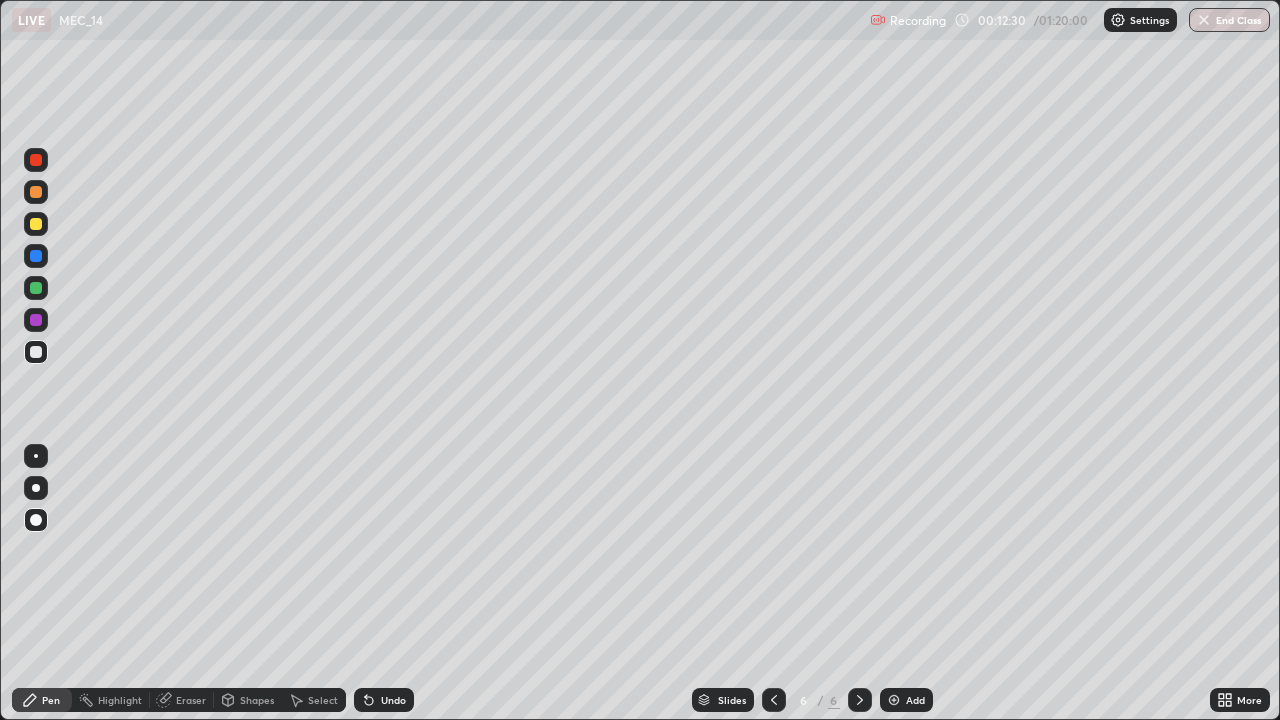 click at bounding box center [36, 224] 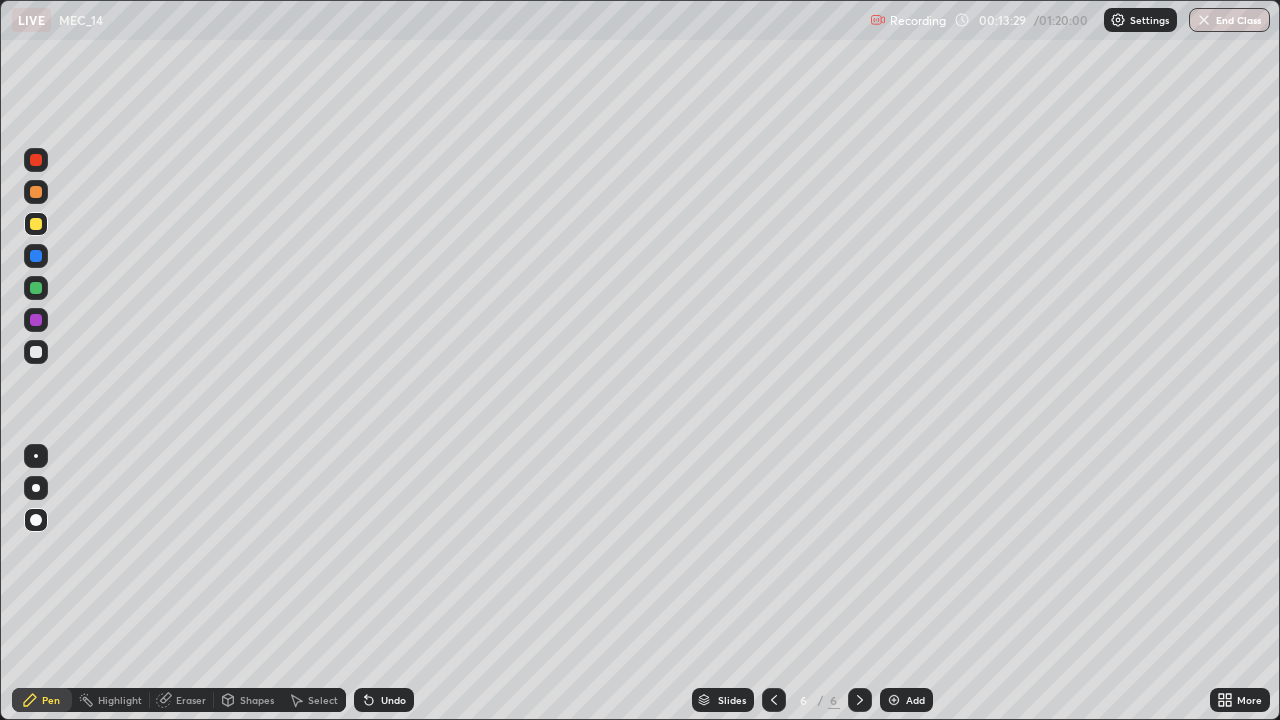 click at bounding box center [36, 352] 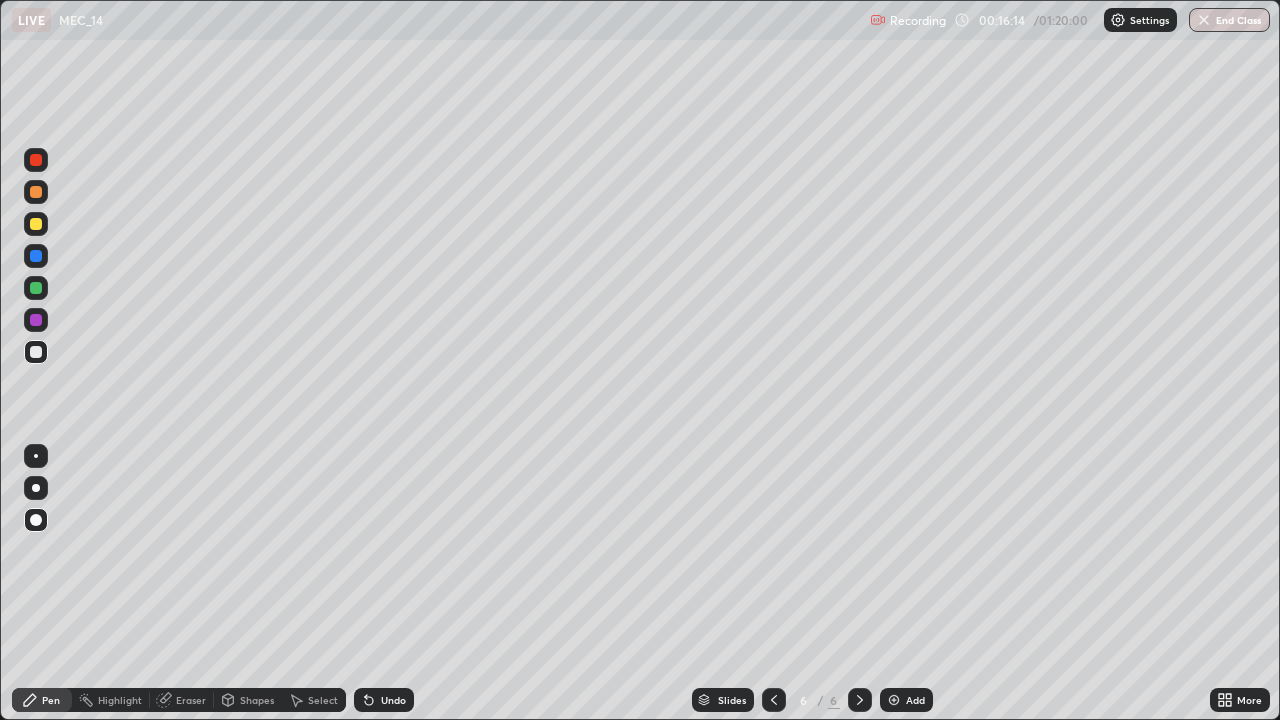click on "Add" at bounding box center (915, 700) 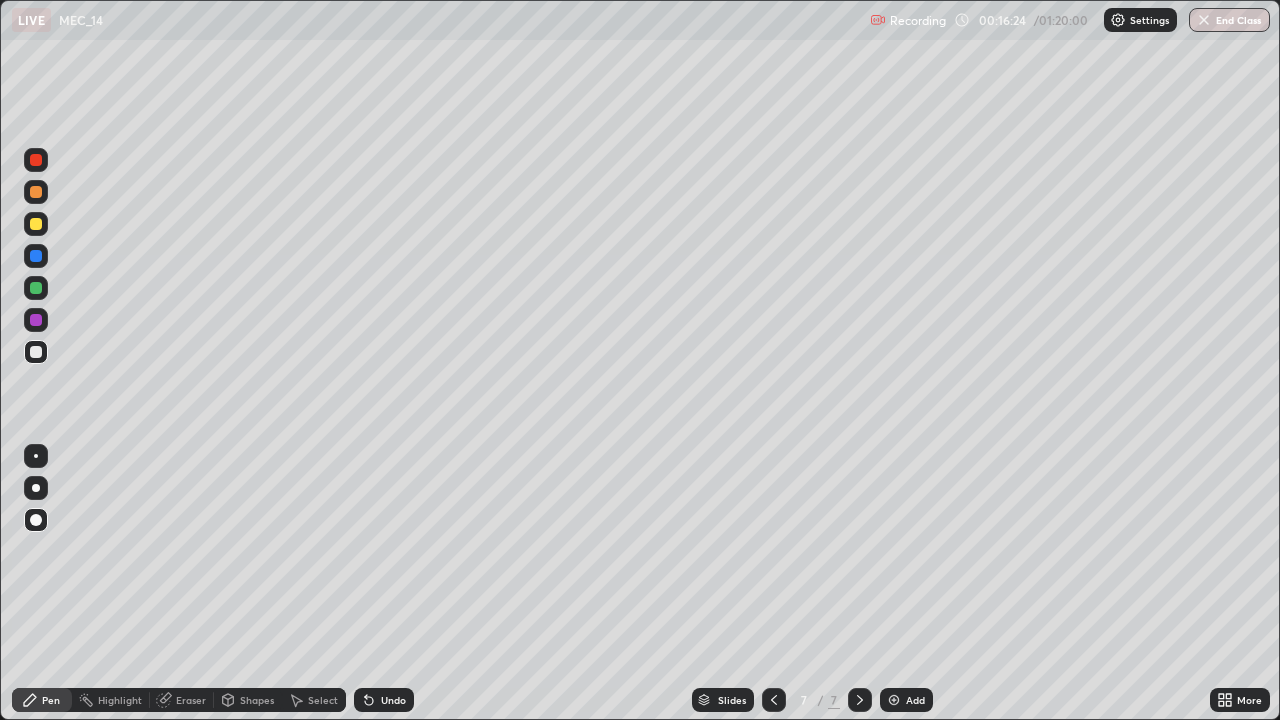 click on "Undo" at bounding box center (393, 700) 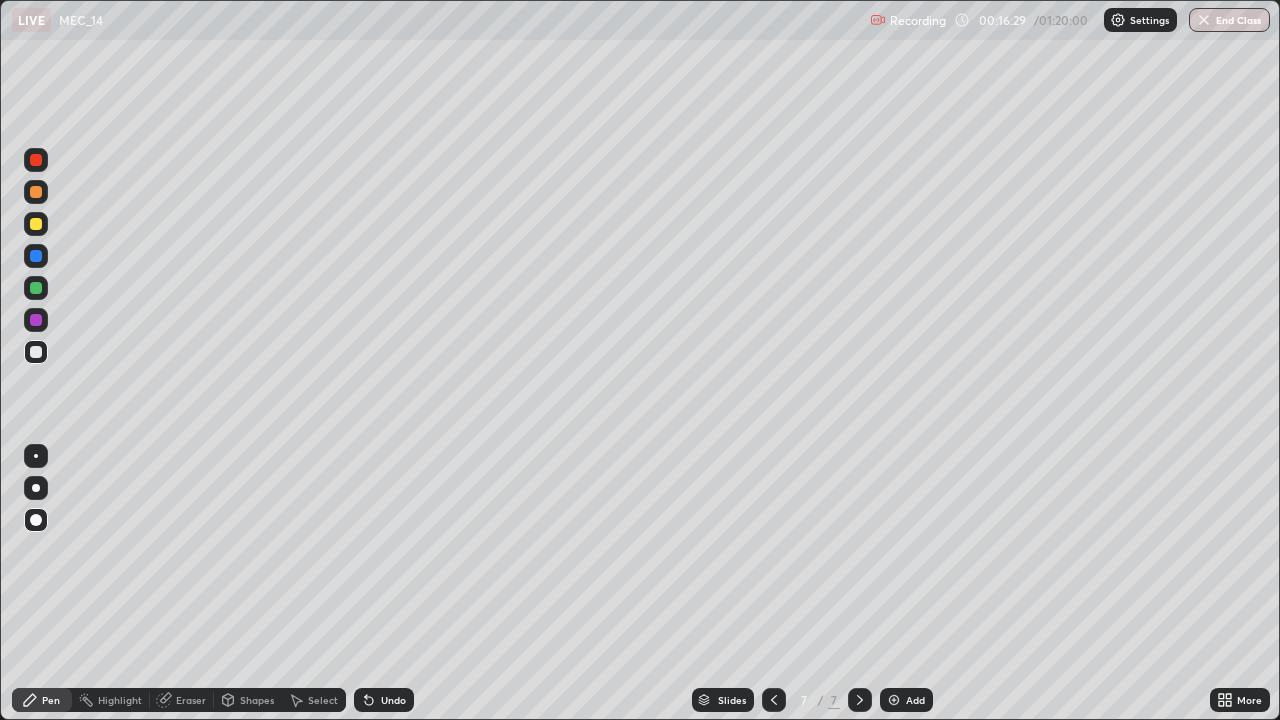 click on "Undo" at bounding box center (393, 700) 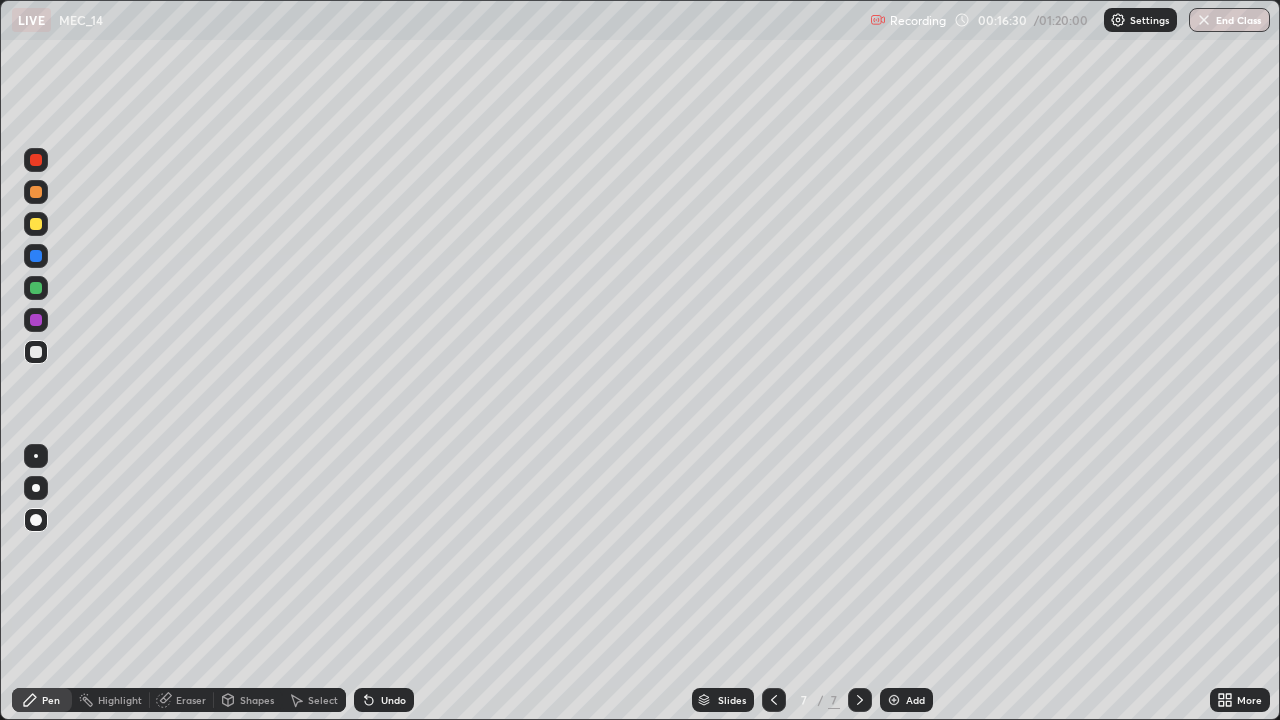 click on "Undo" at bounding box center (393, 700) 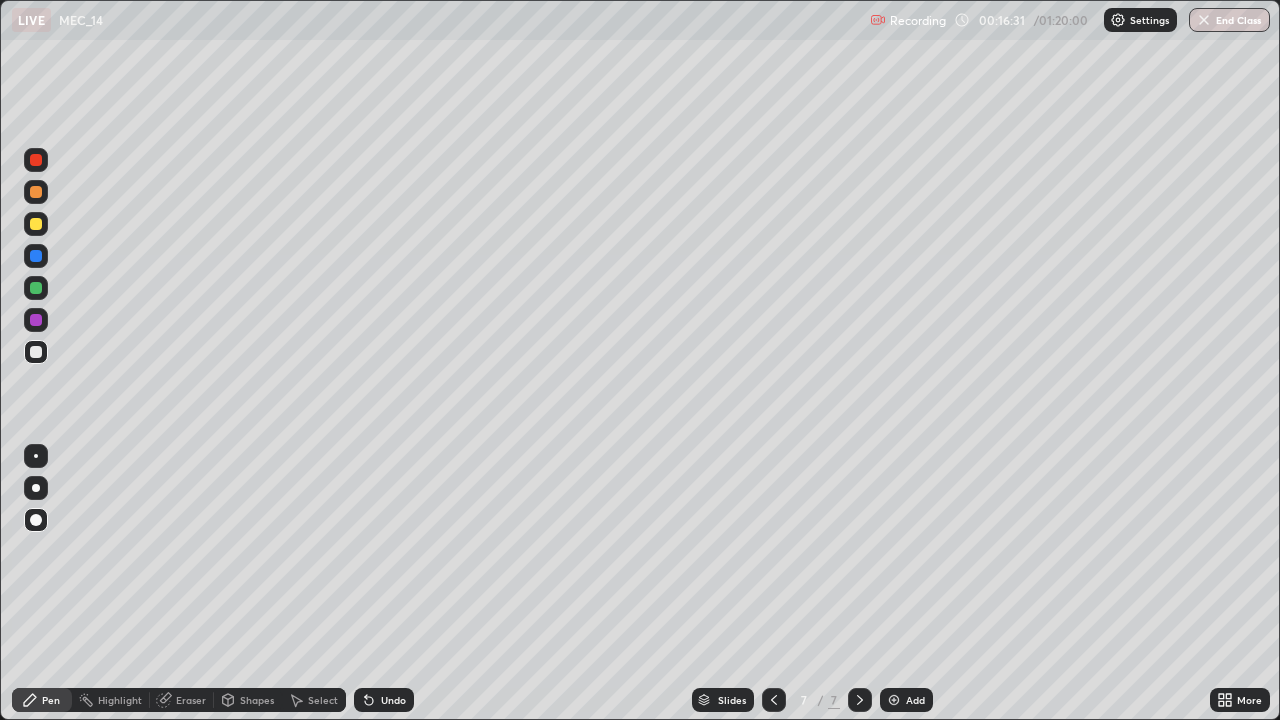 click on "Undo" at bounding box center (393, 700) 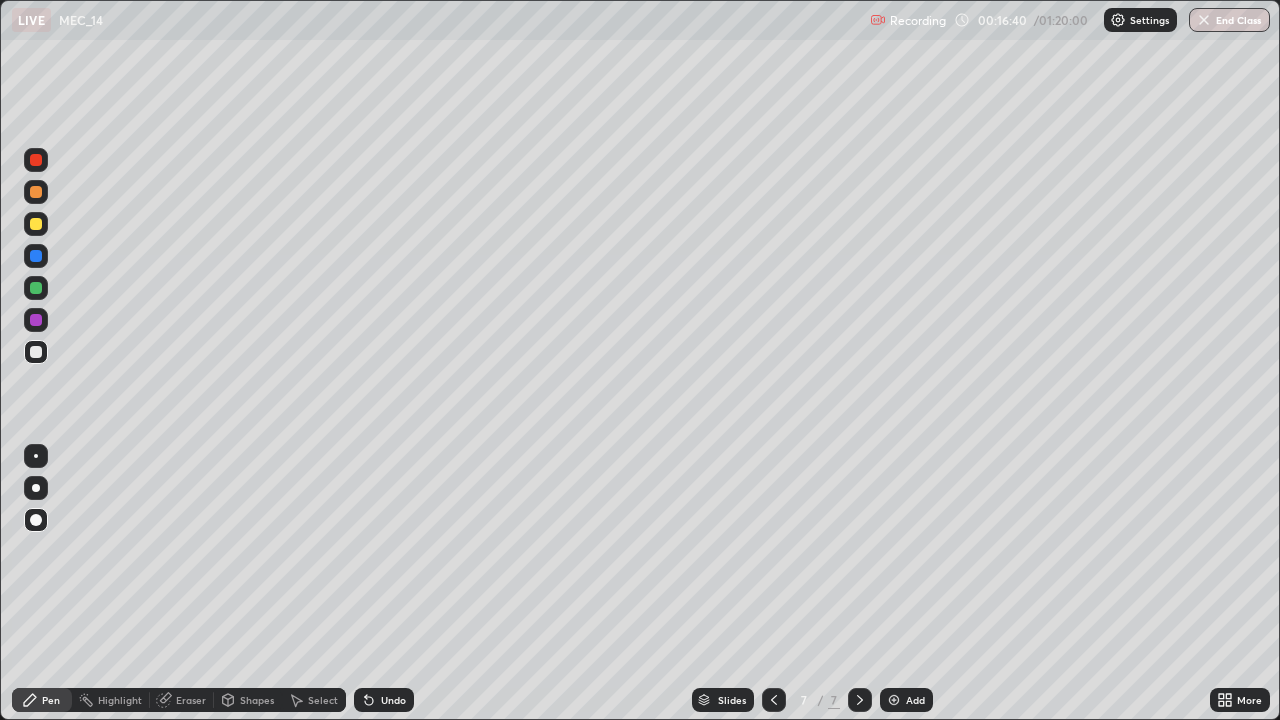 click at bounding box center (36, 256) 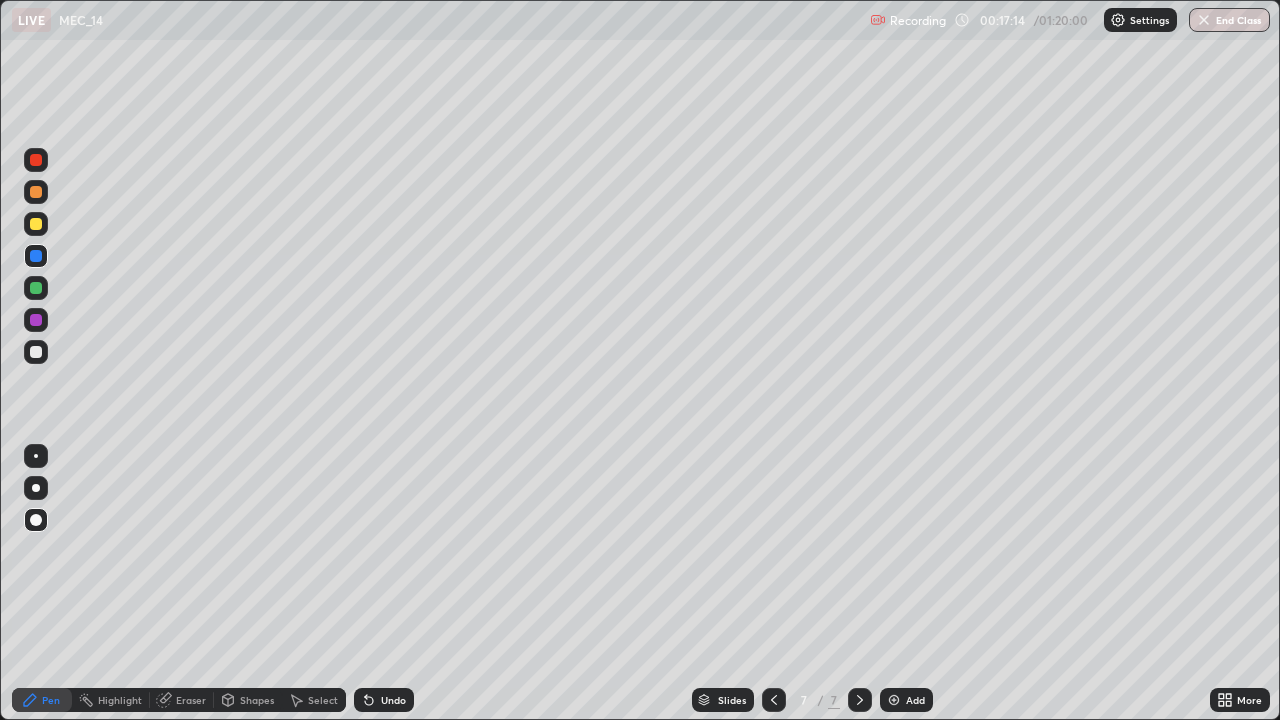 click at bounding box center [36, 352] 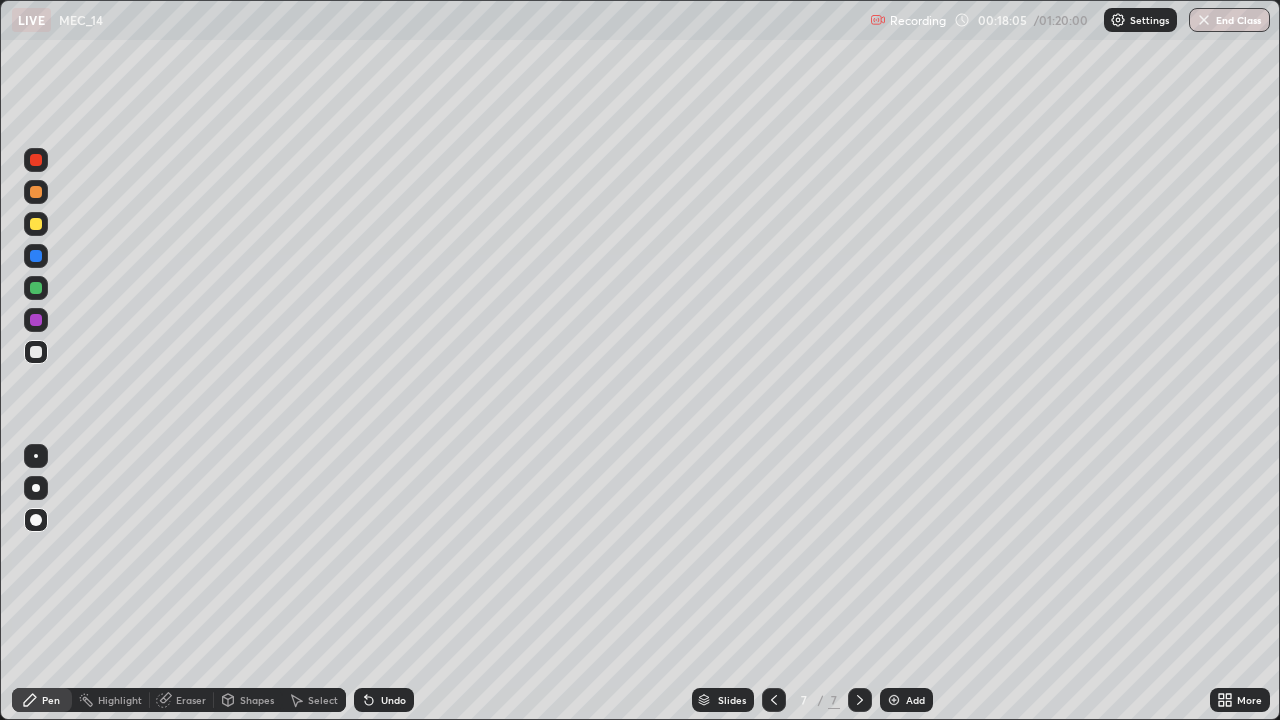click at bounding box center (36, 224) 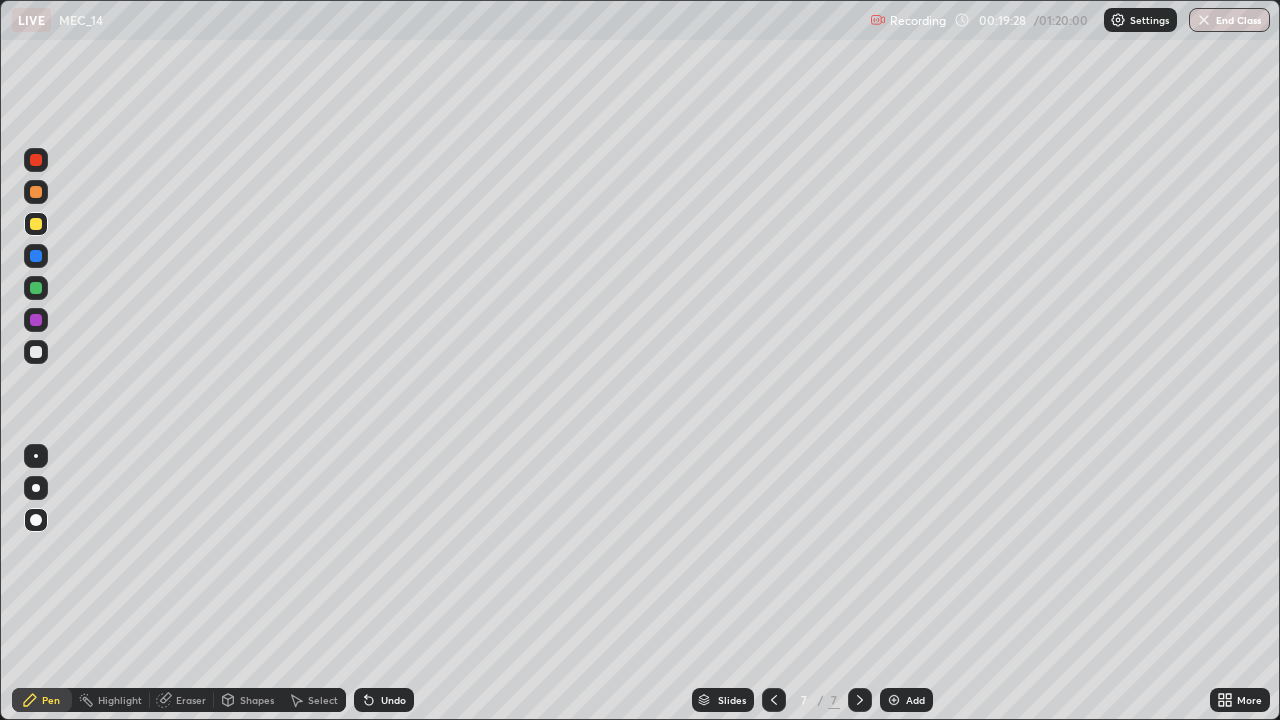 click on "Add" at bounding box center [915, 700] 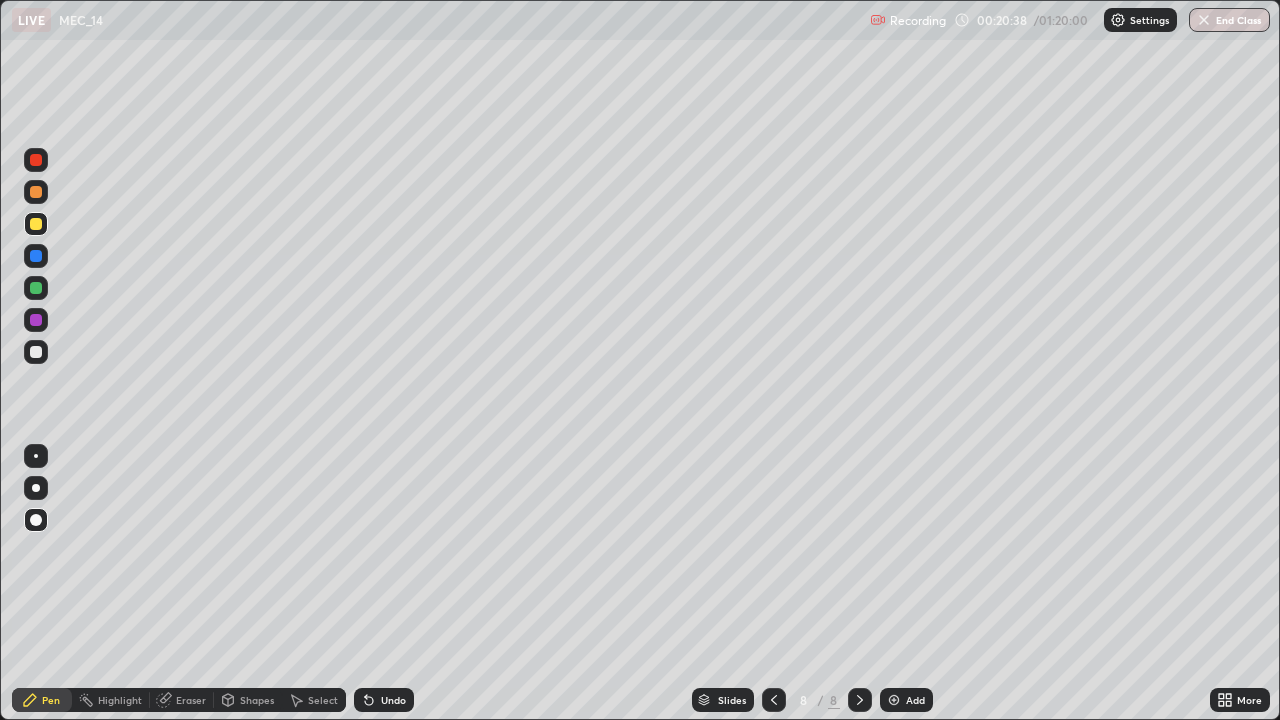 click at bounding box center (36, 352) 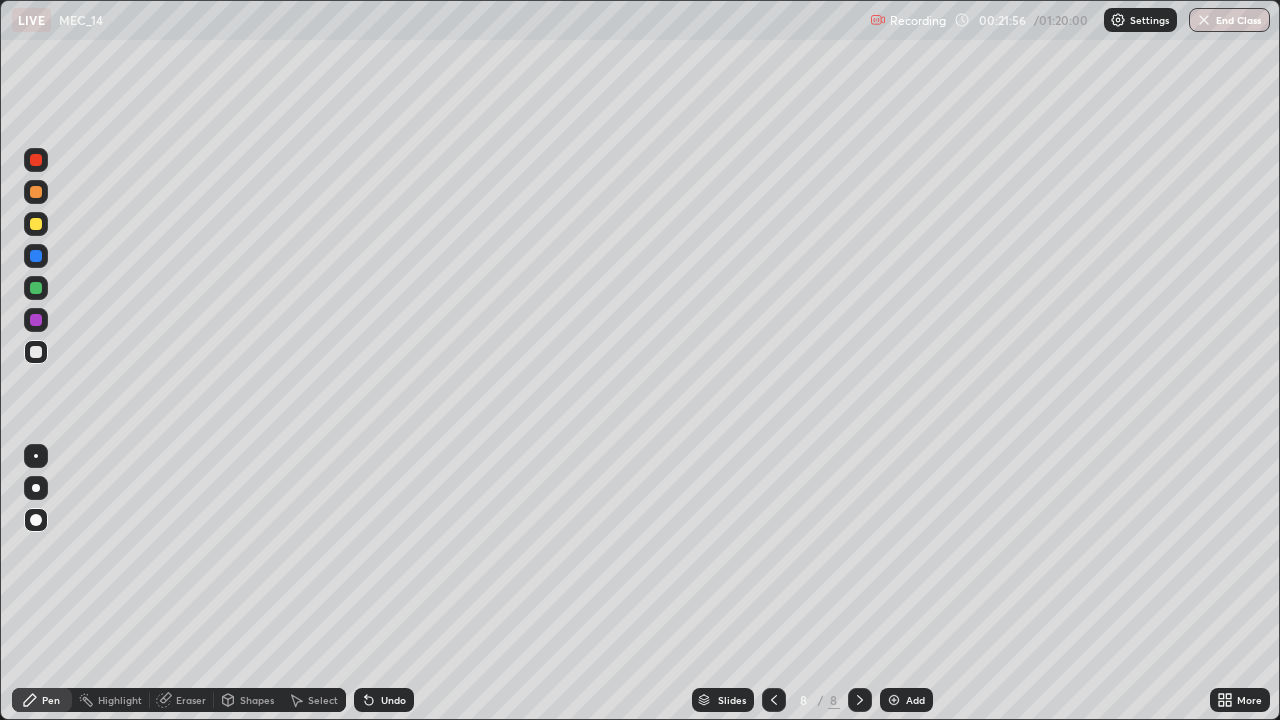 click on "Undo" at bounding box center (384, 700) 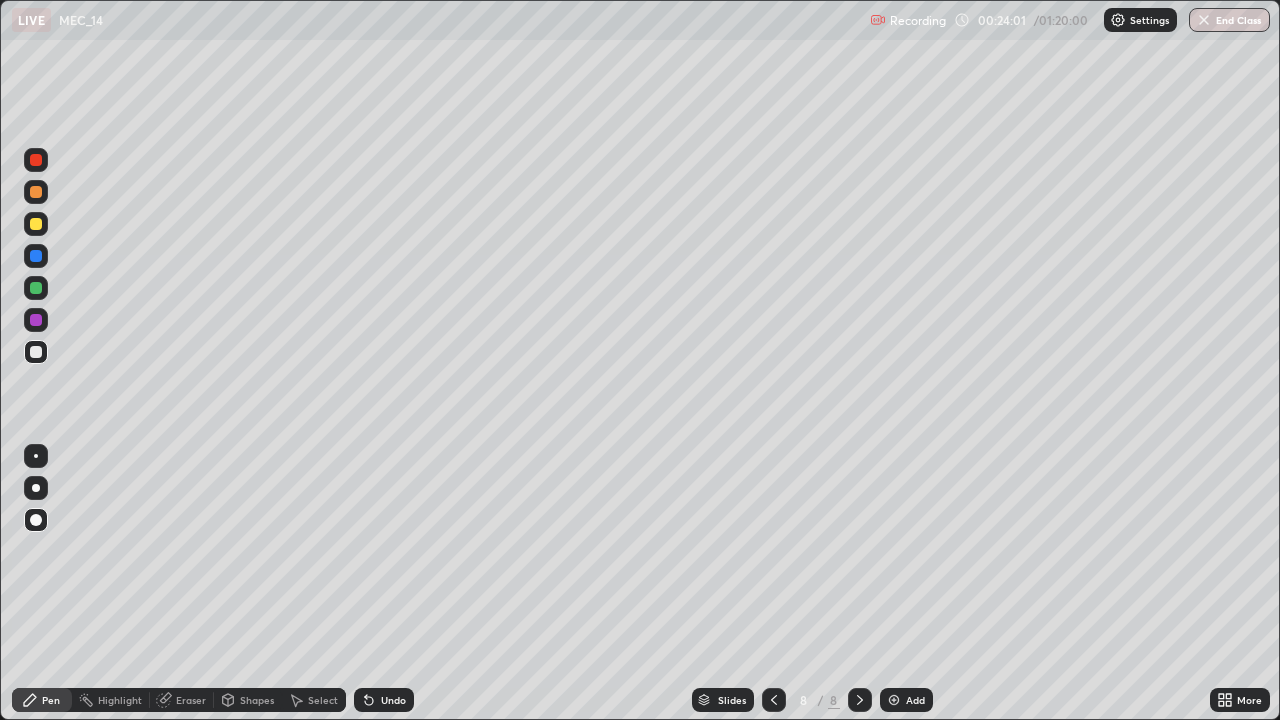 click on "Add" at bounding box center (906, 700) 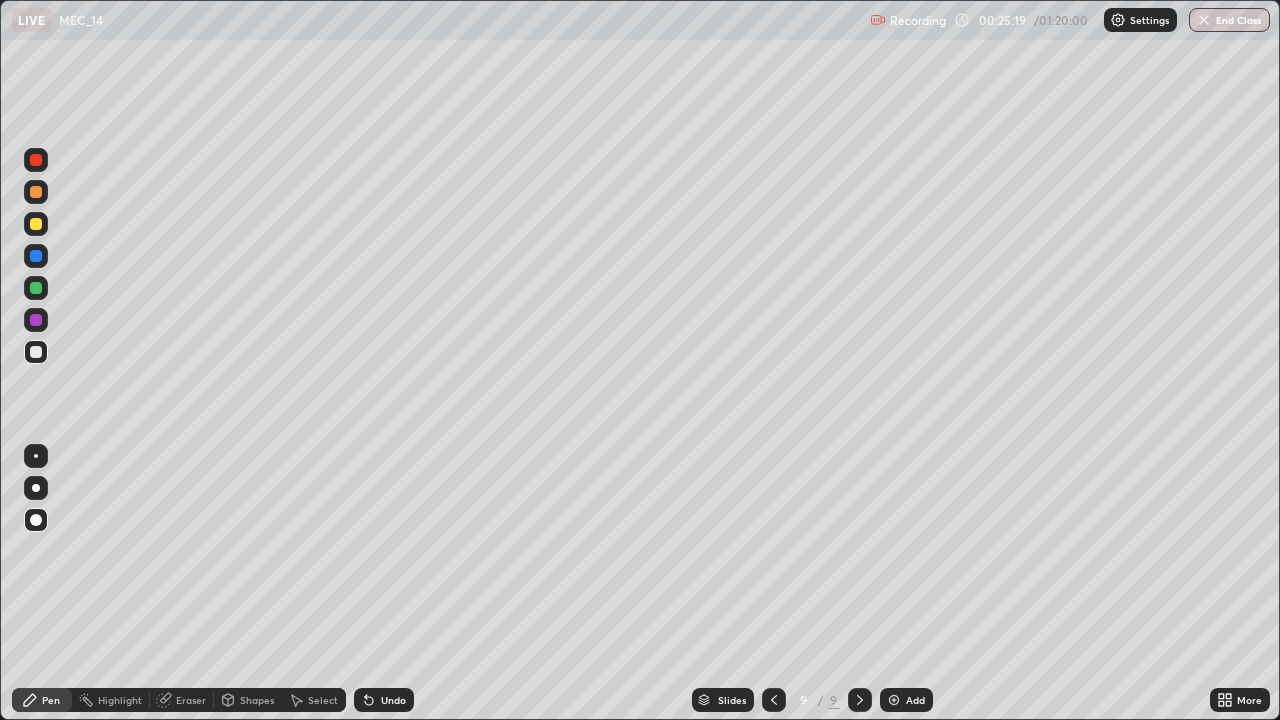 click on "Add" at bounding box center [906, 700] 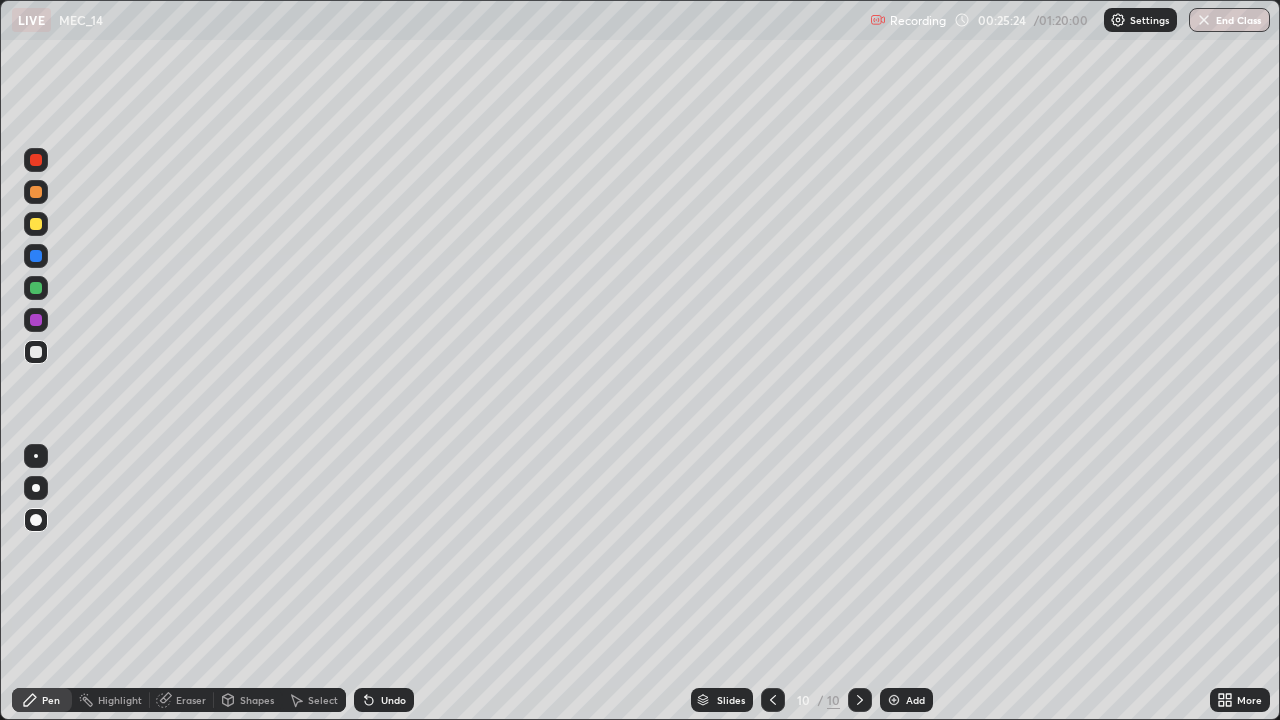 click at bounding box center (36, 224) 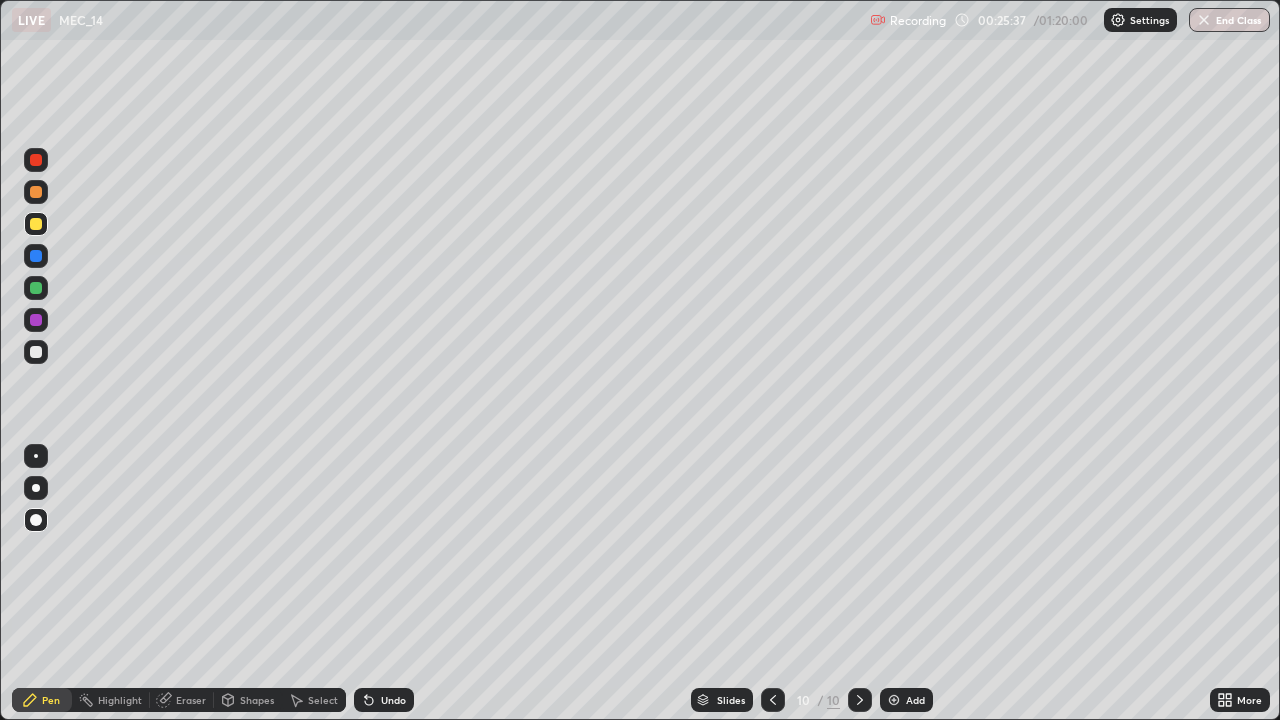 click on "Undo" at bounding box center [384, 700] 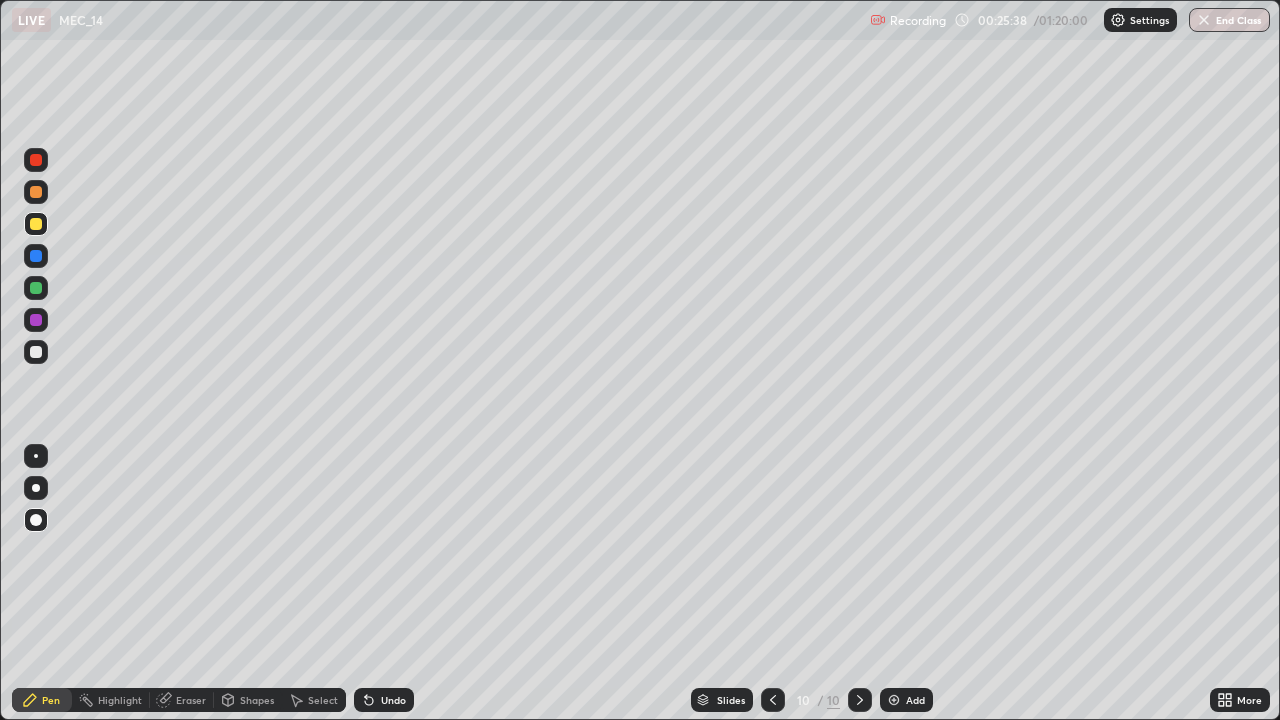 click on "Undo" at bounding box center [384, 700] 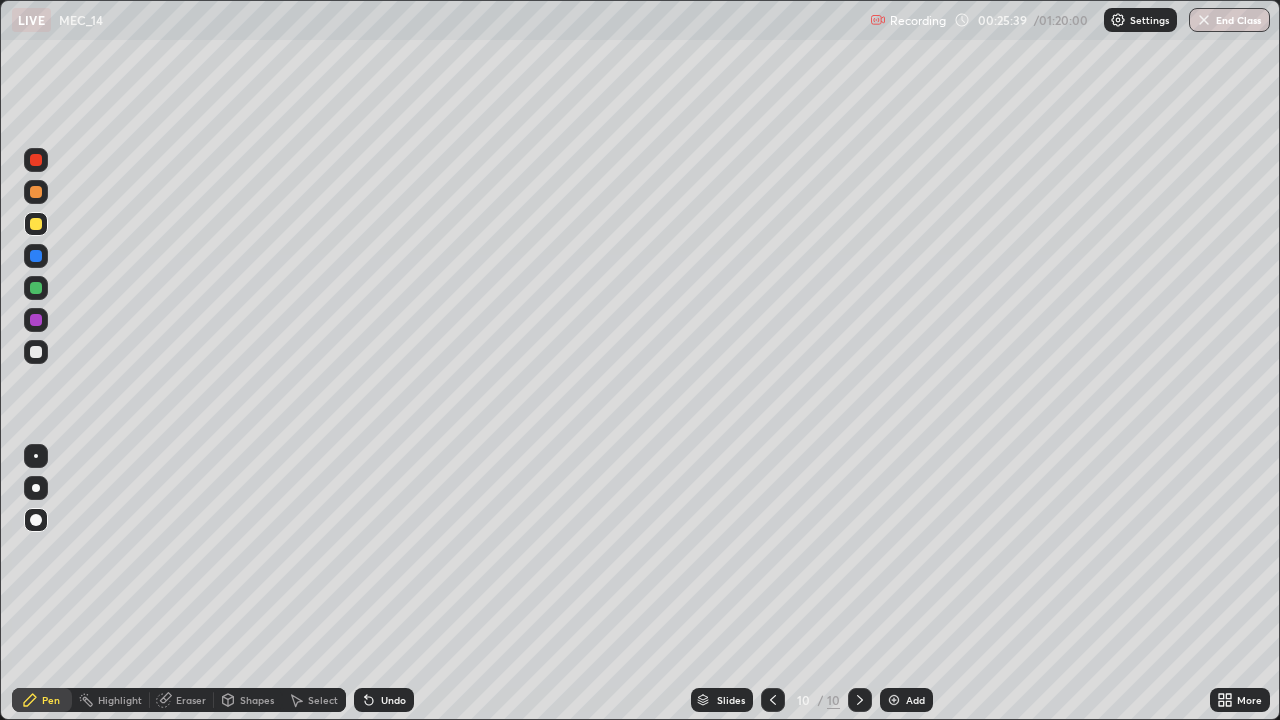 click 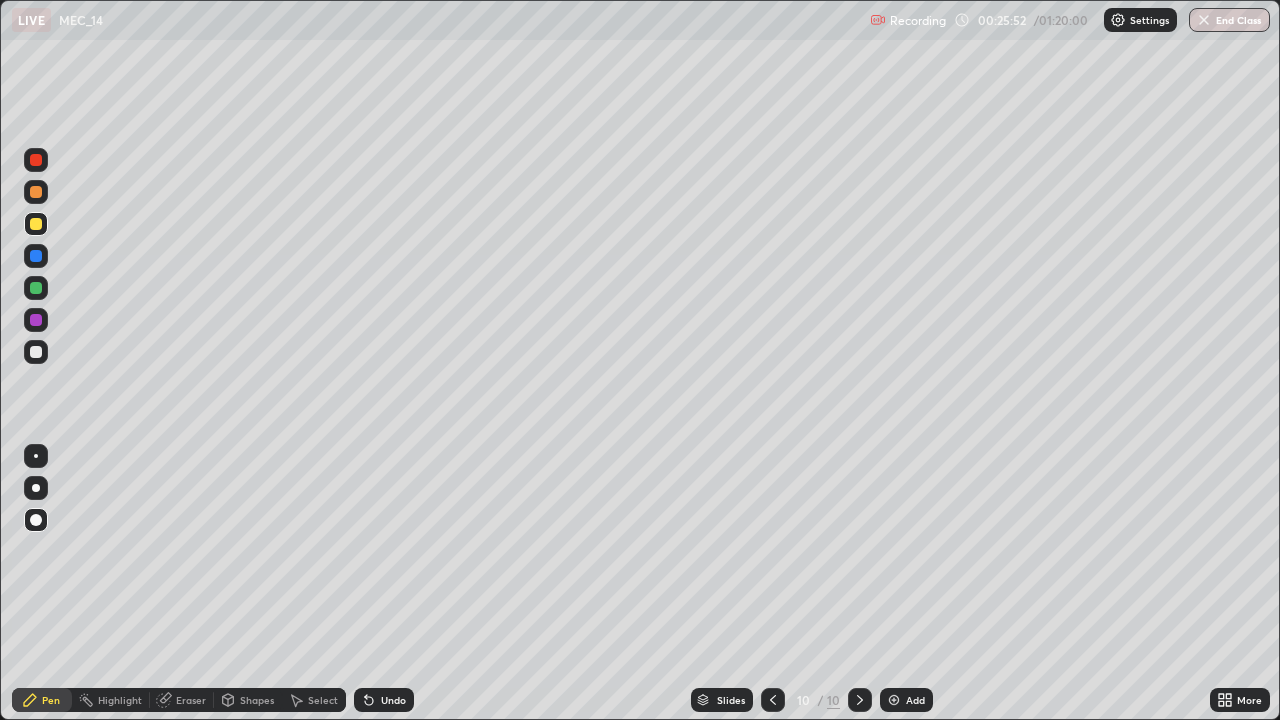 click at bounding box center (36, 352) 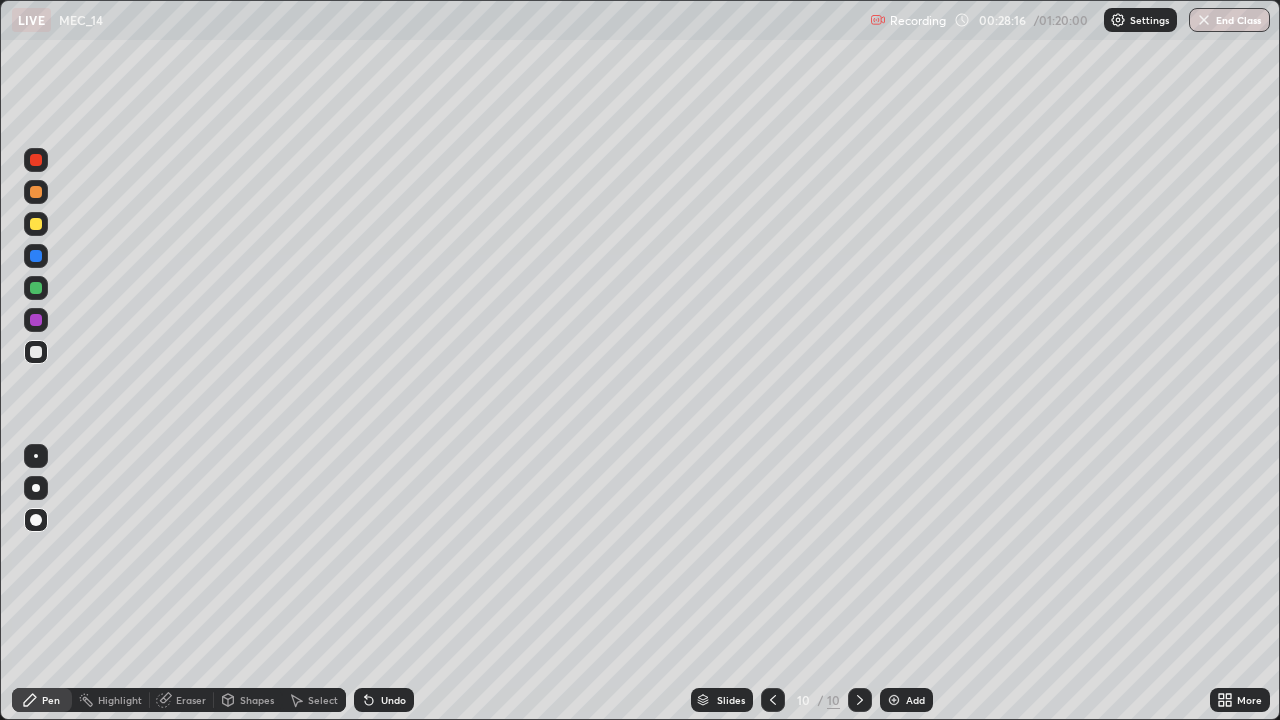 click at bounding box center (36, 224) 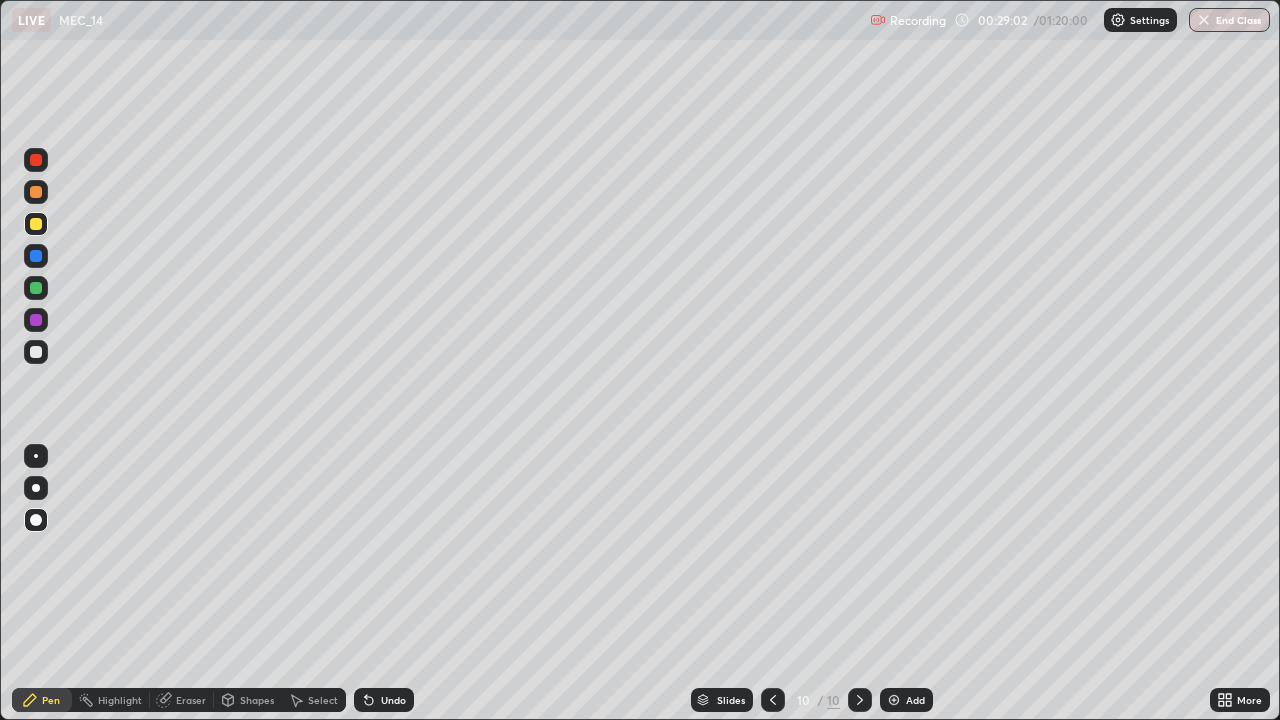 click at bounding box center [36, 352] 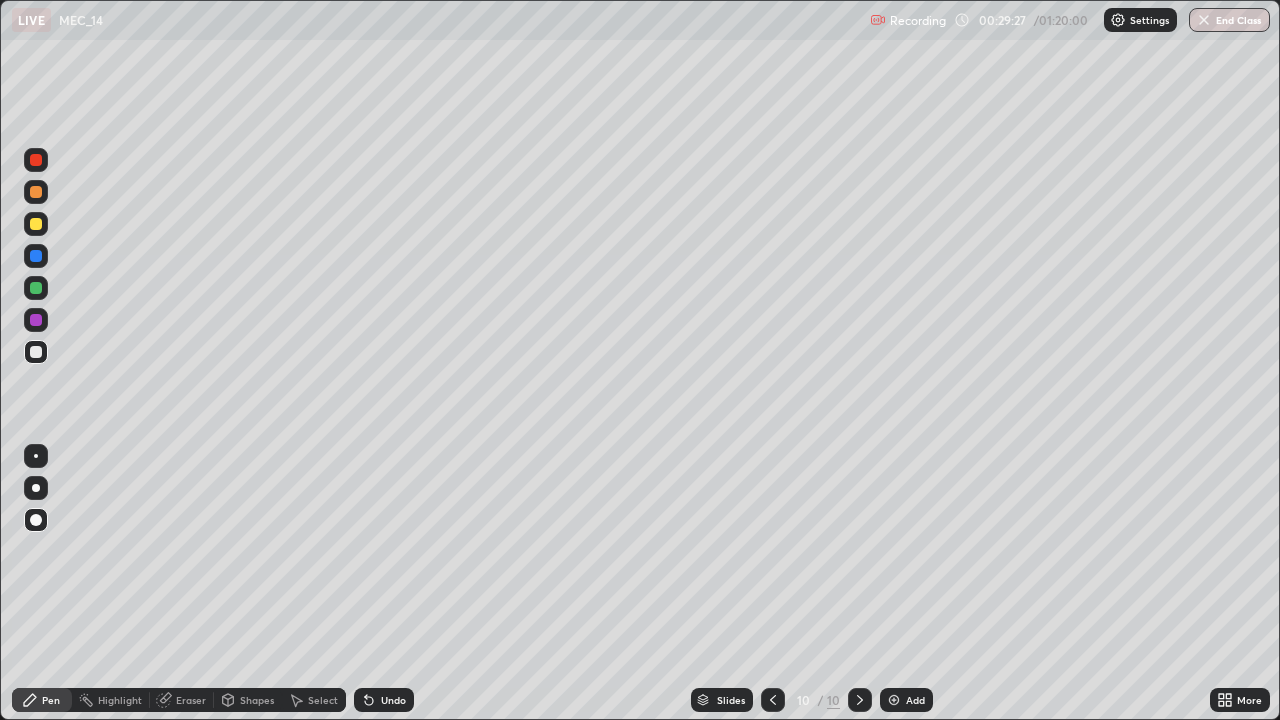 click at bounding box center [36, 224] 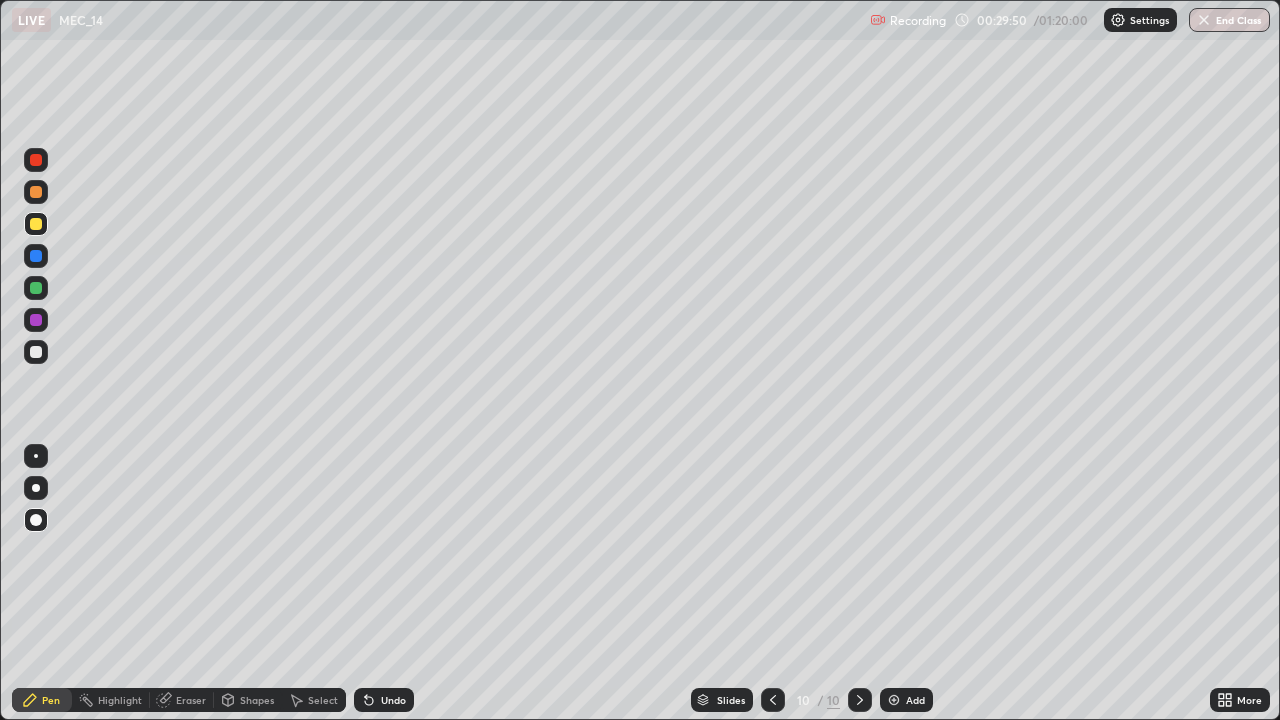 click at bounding box center [36, 352] 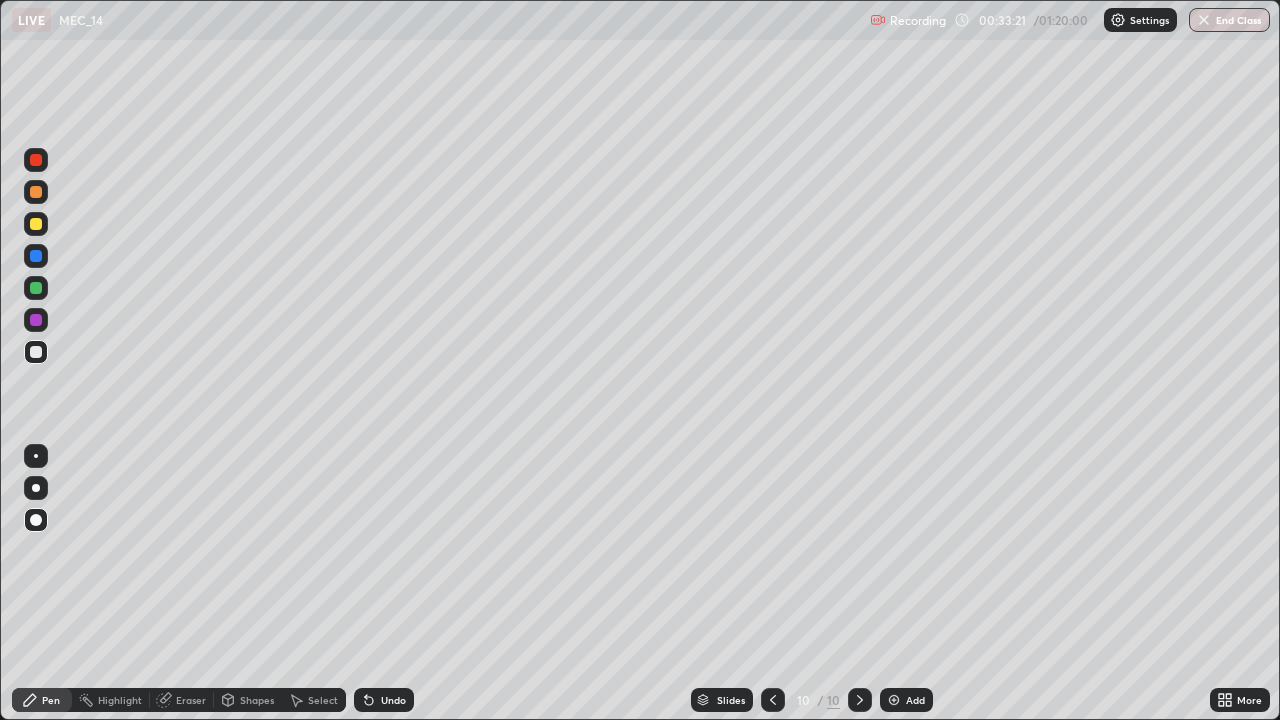 click on "Eraser" at bounding box center (182, 700) 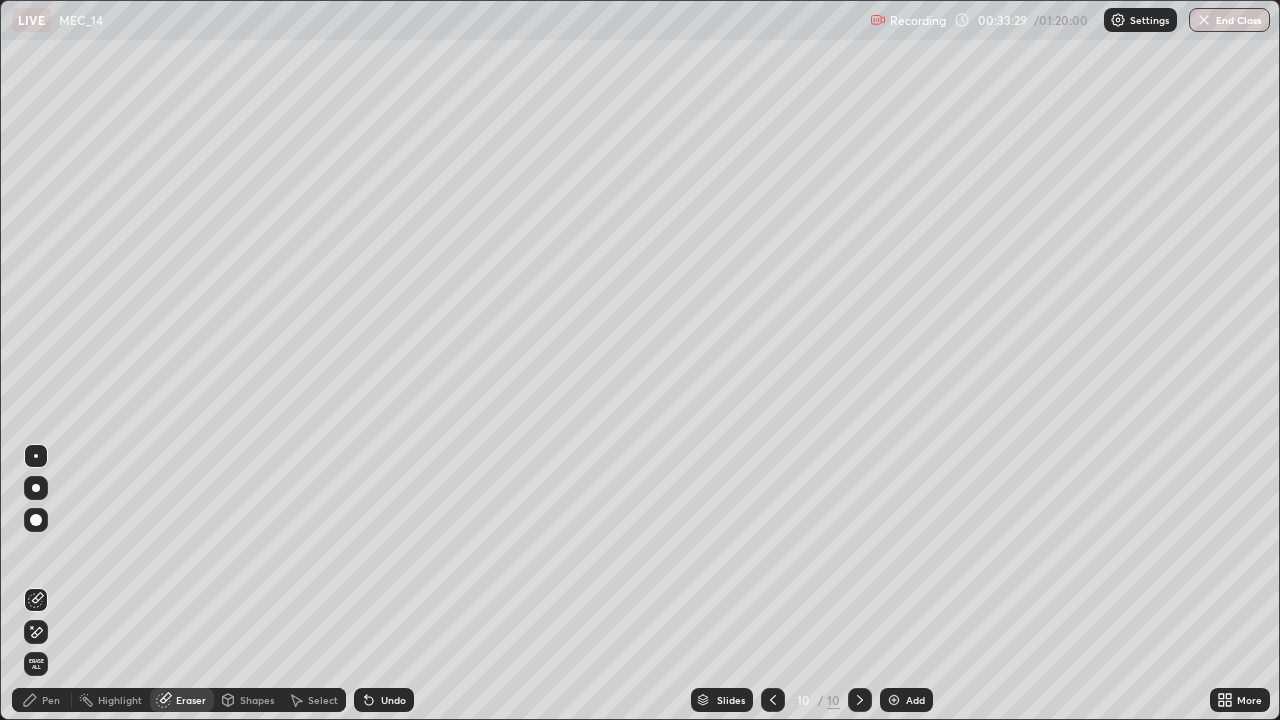 click on "Pen" at bounding box center (42, 700) 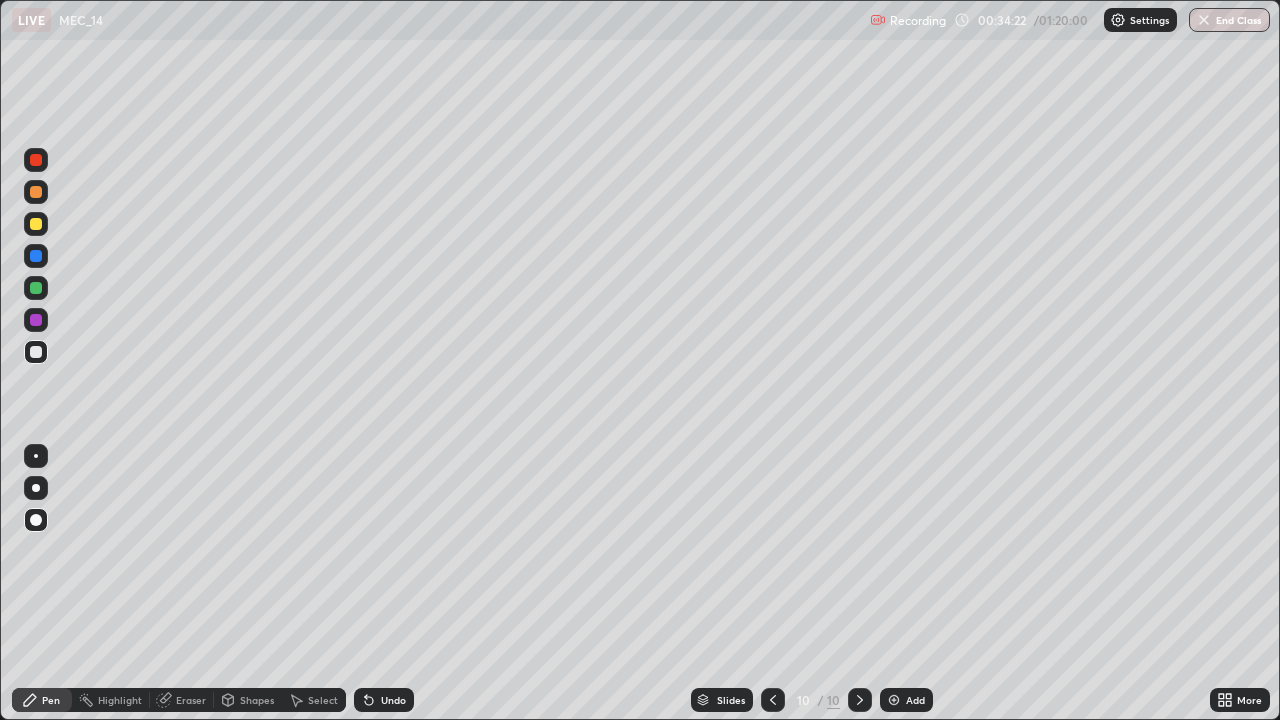 click at bounding box center [36, 224] 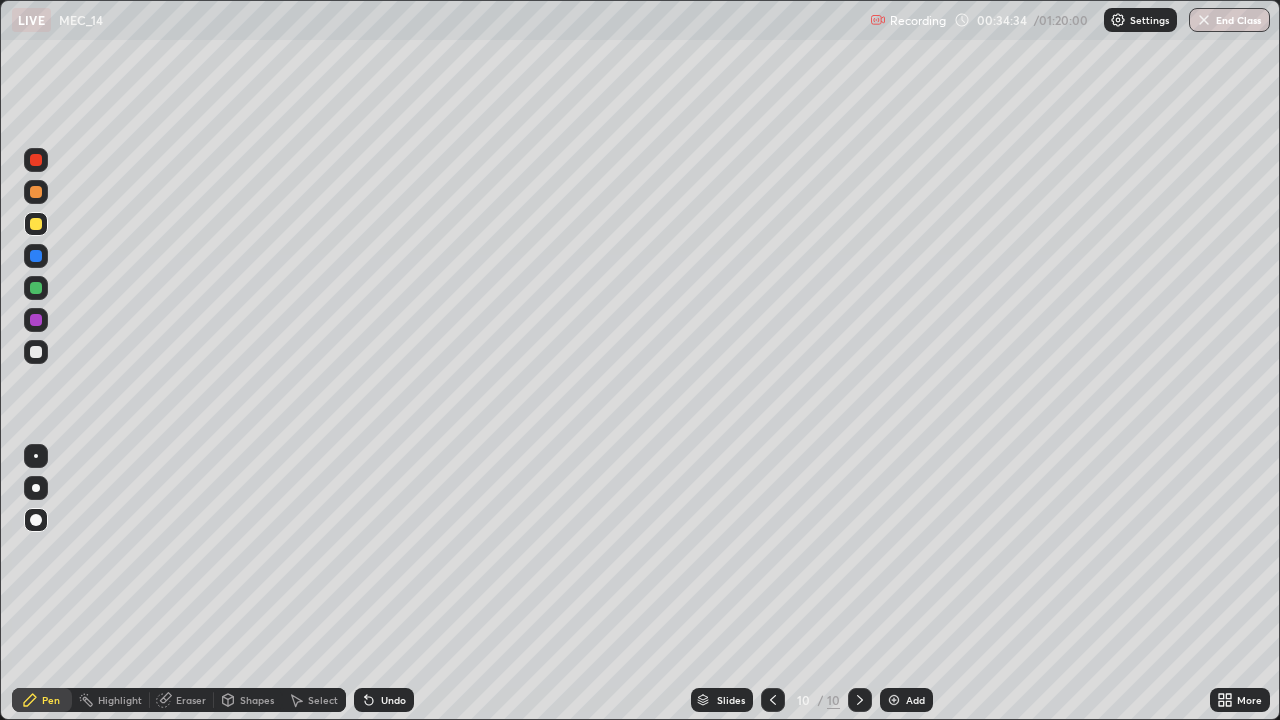 click at bounding box center (36, 352) 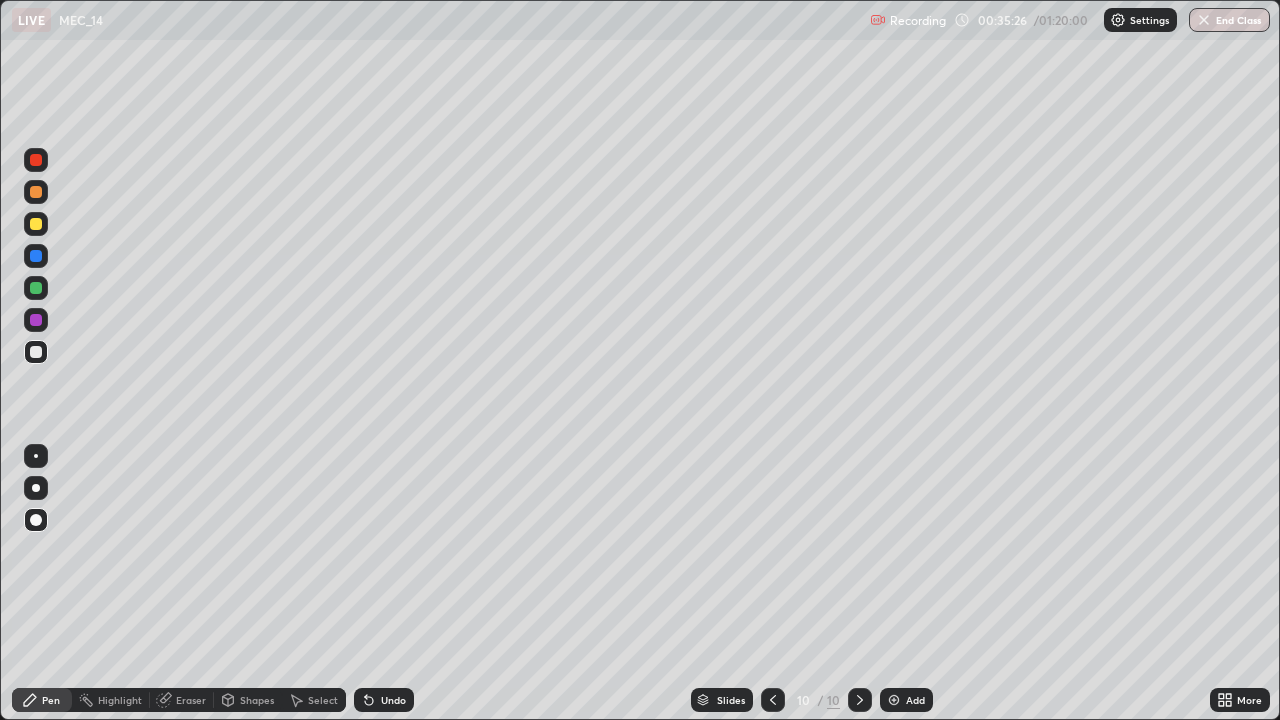 click on "Add" at bounding box center (906, 700) 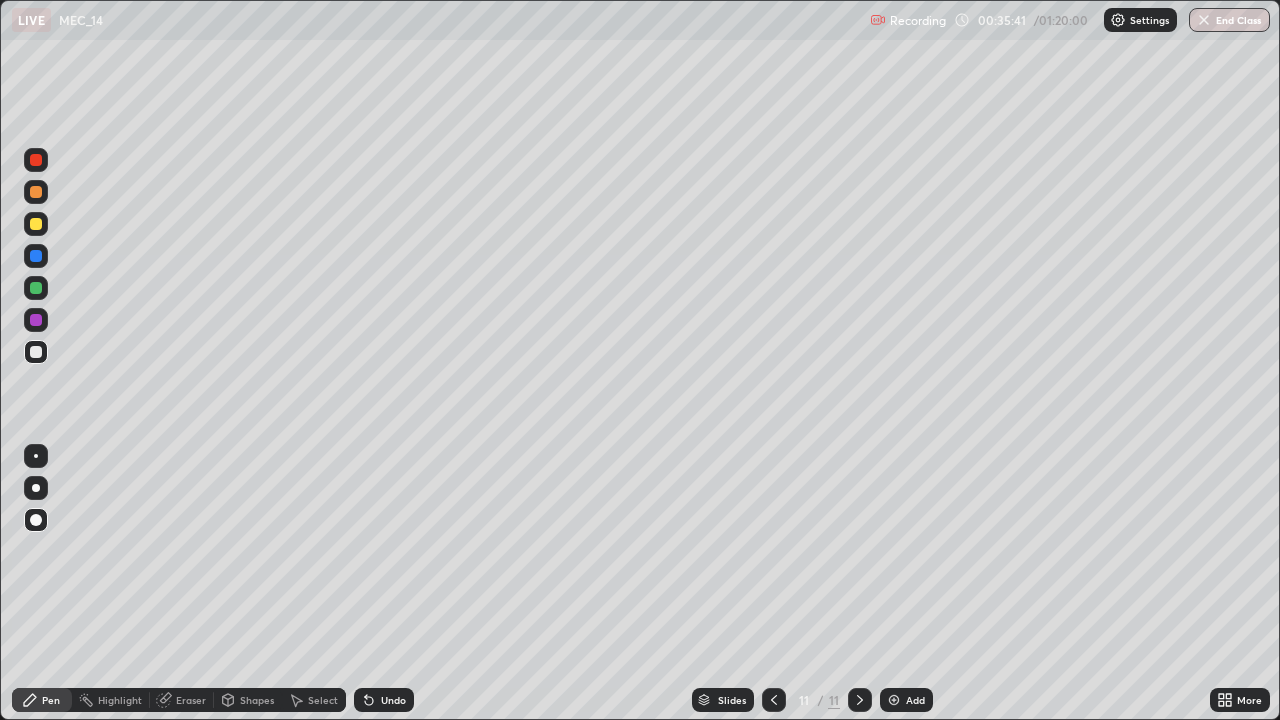 click at bounding box center (36, 224) 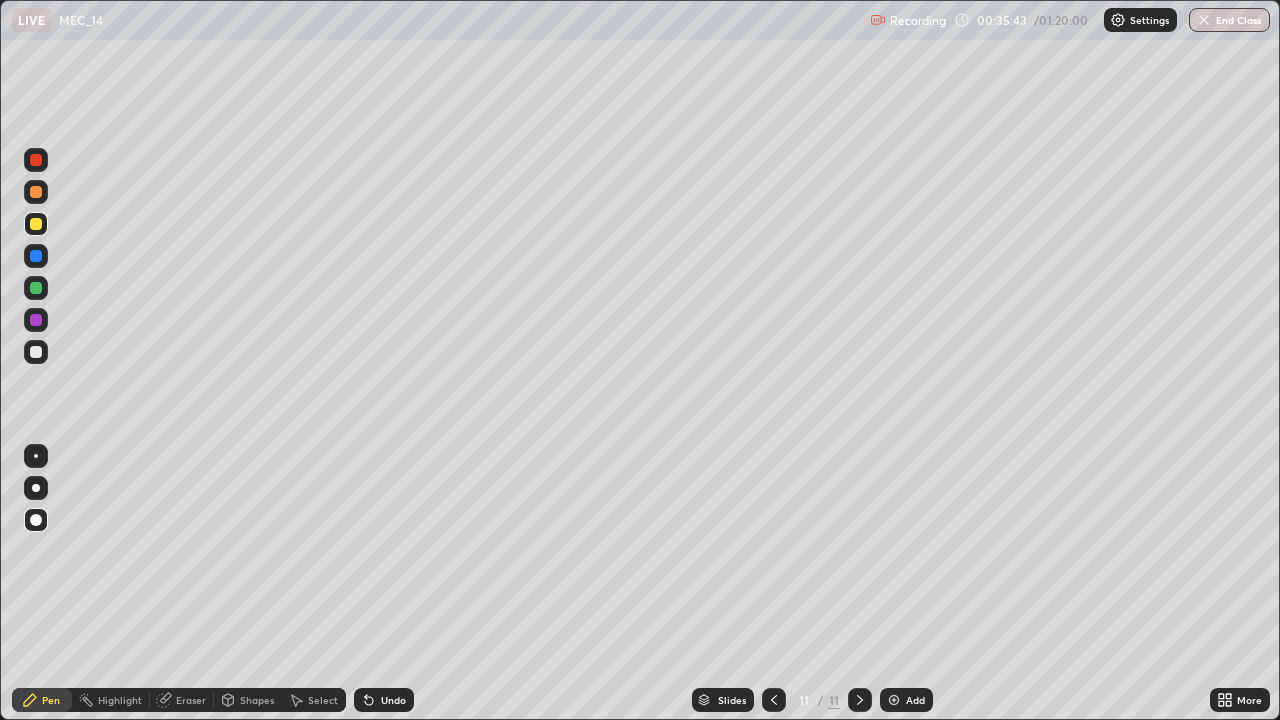 click at bounding box center [36, 352] 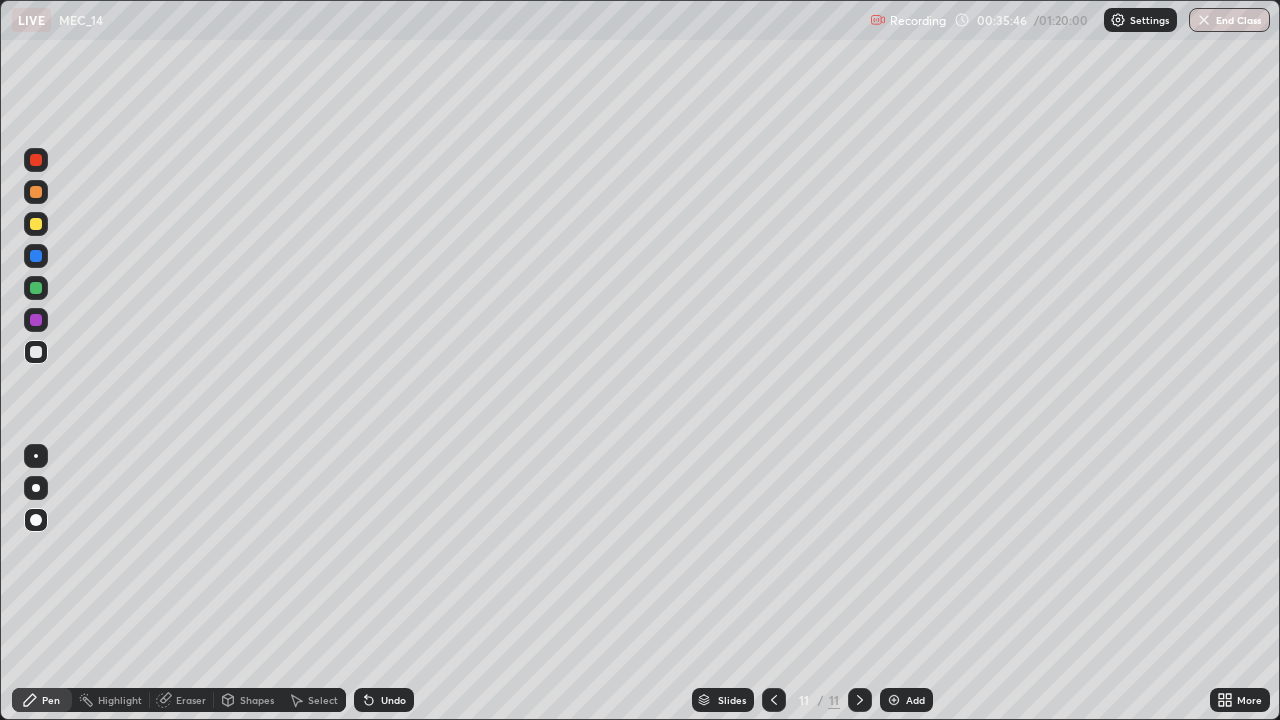click at bounding box center (36, 352) 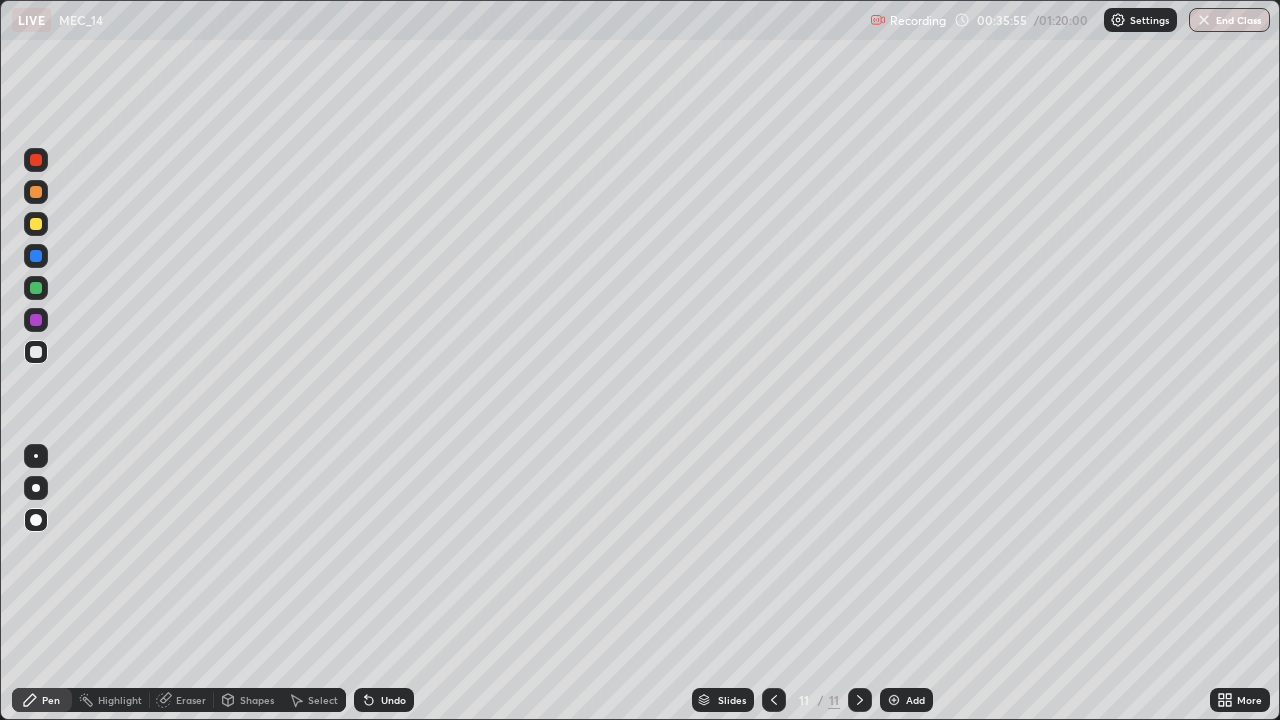 click at bounding box center [36, 224] 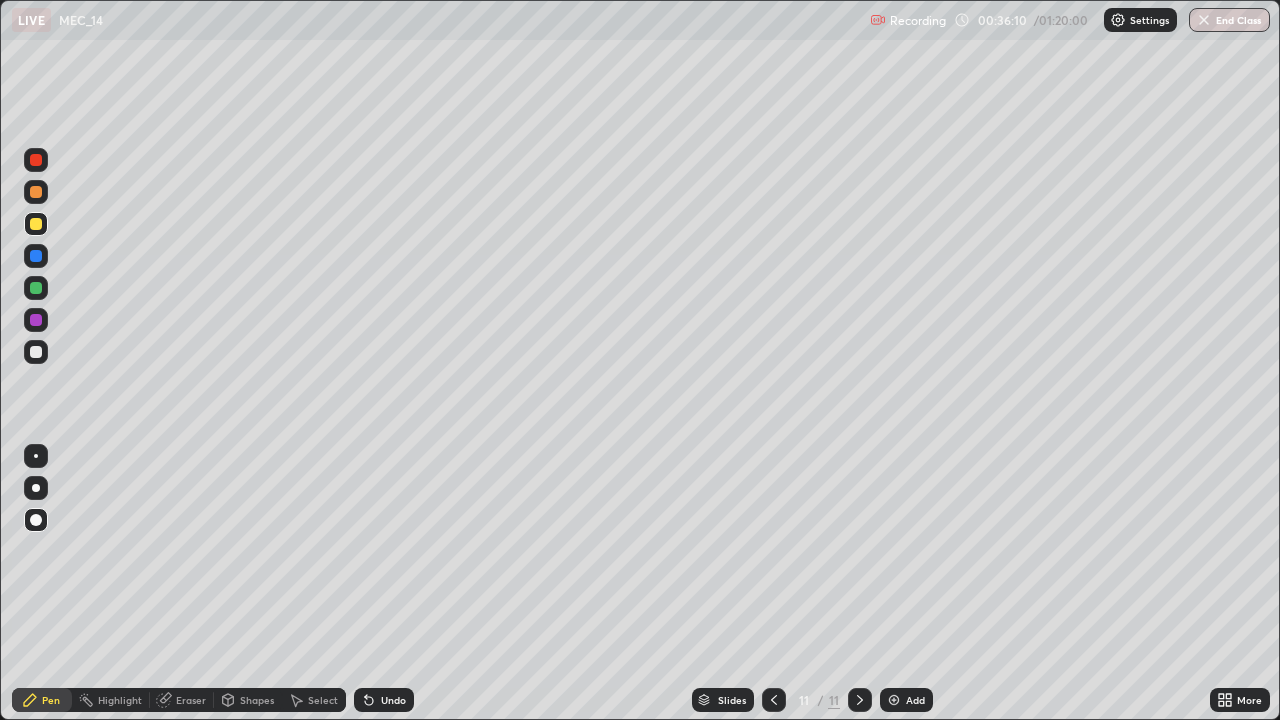 click at bounding box center [36, 352] 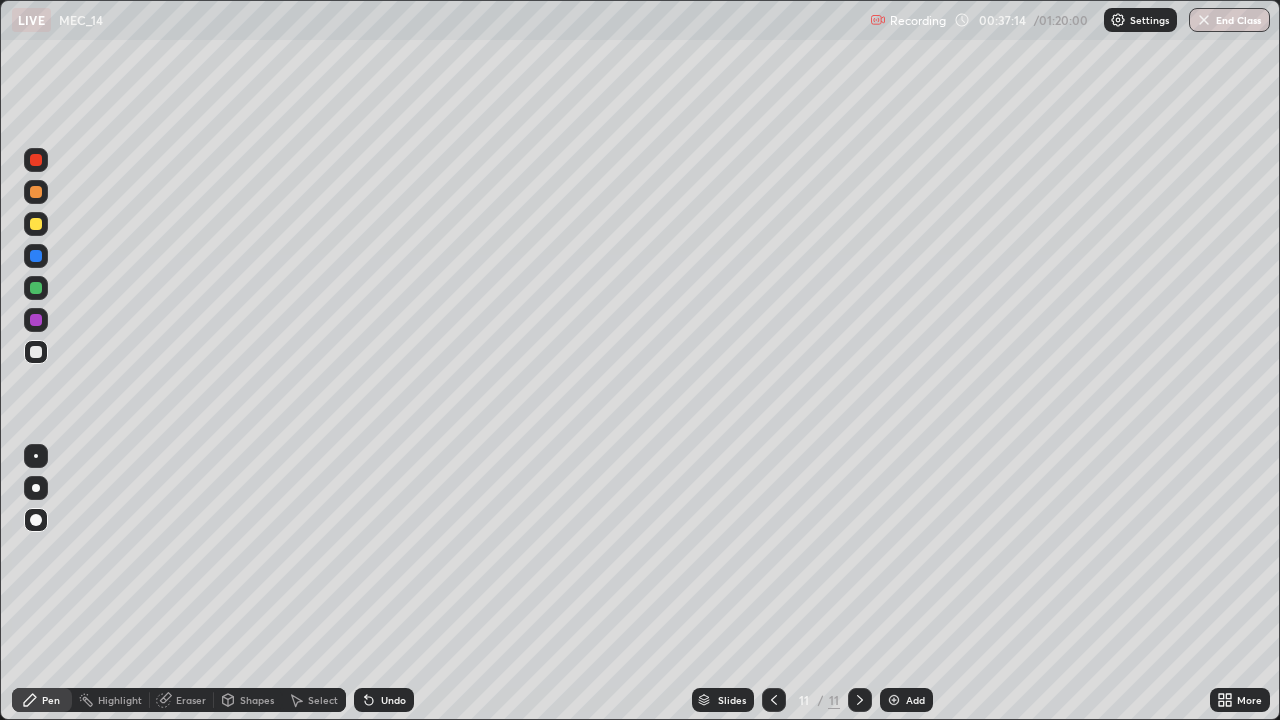 click at bounding box center (36, 352) 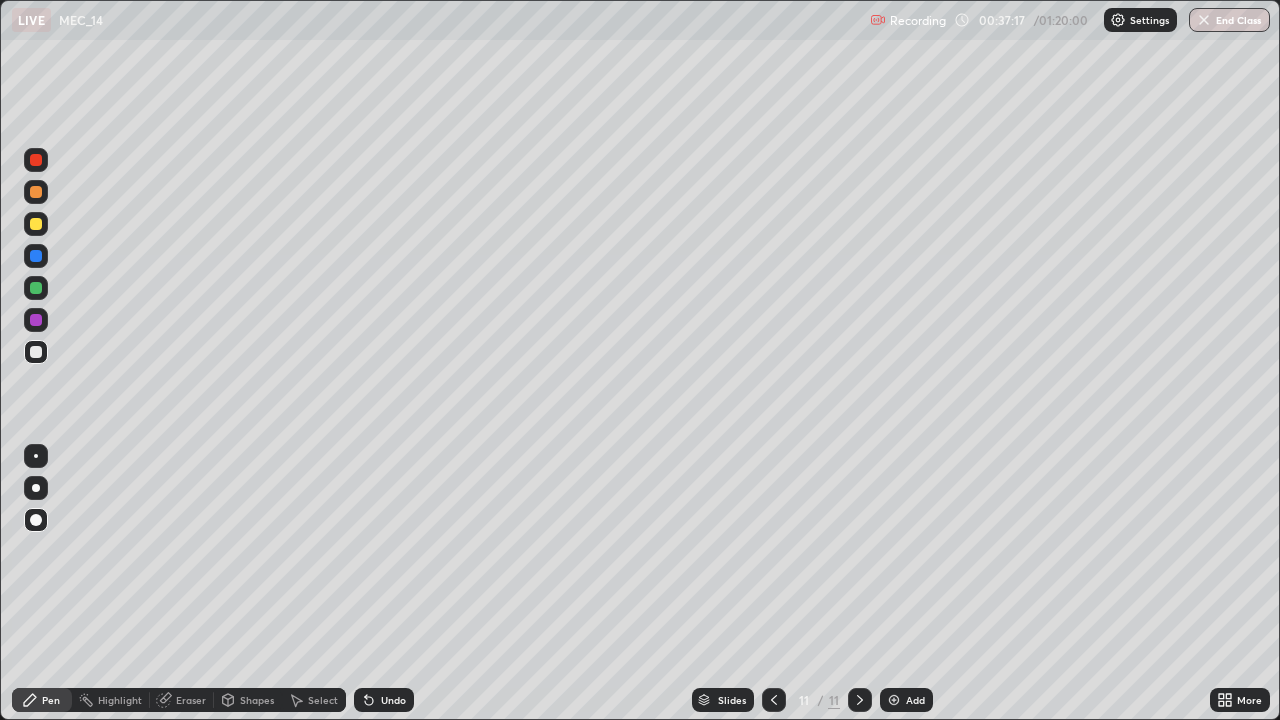 click at bounding box center [36, 288] 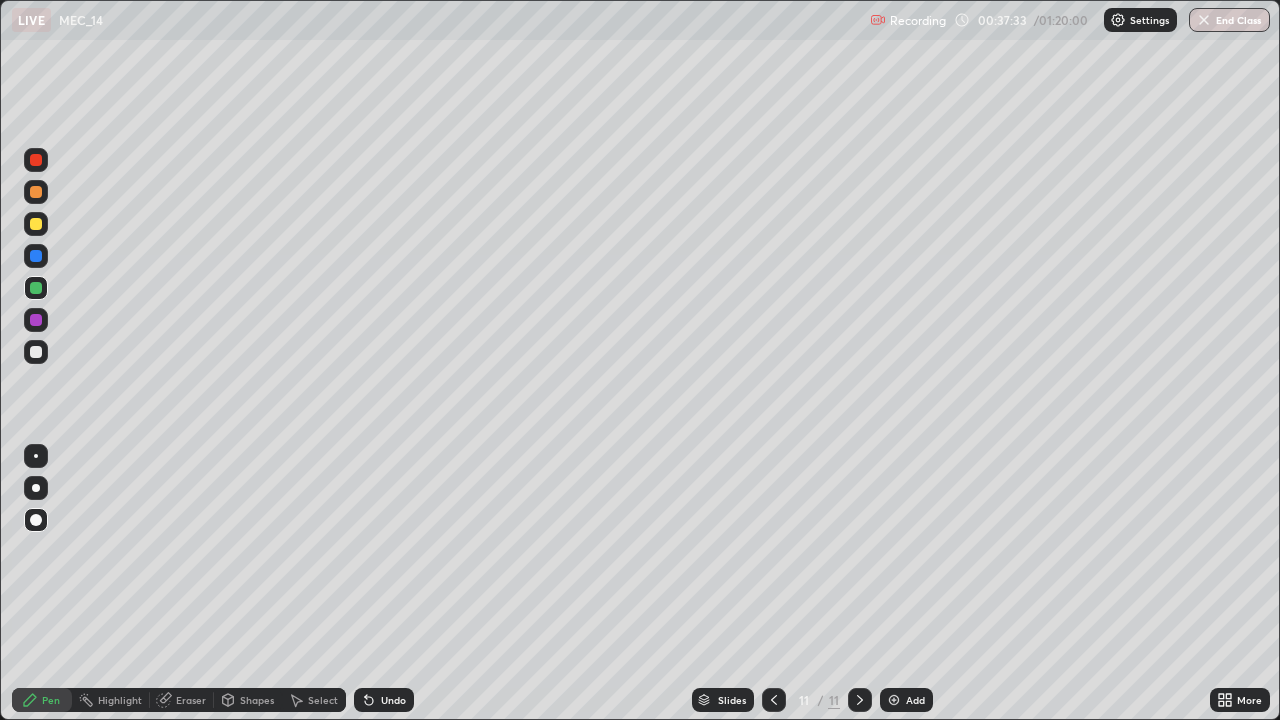 click on "Eraser" at bounding box center [191, 700] 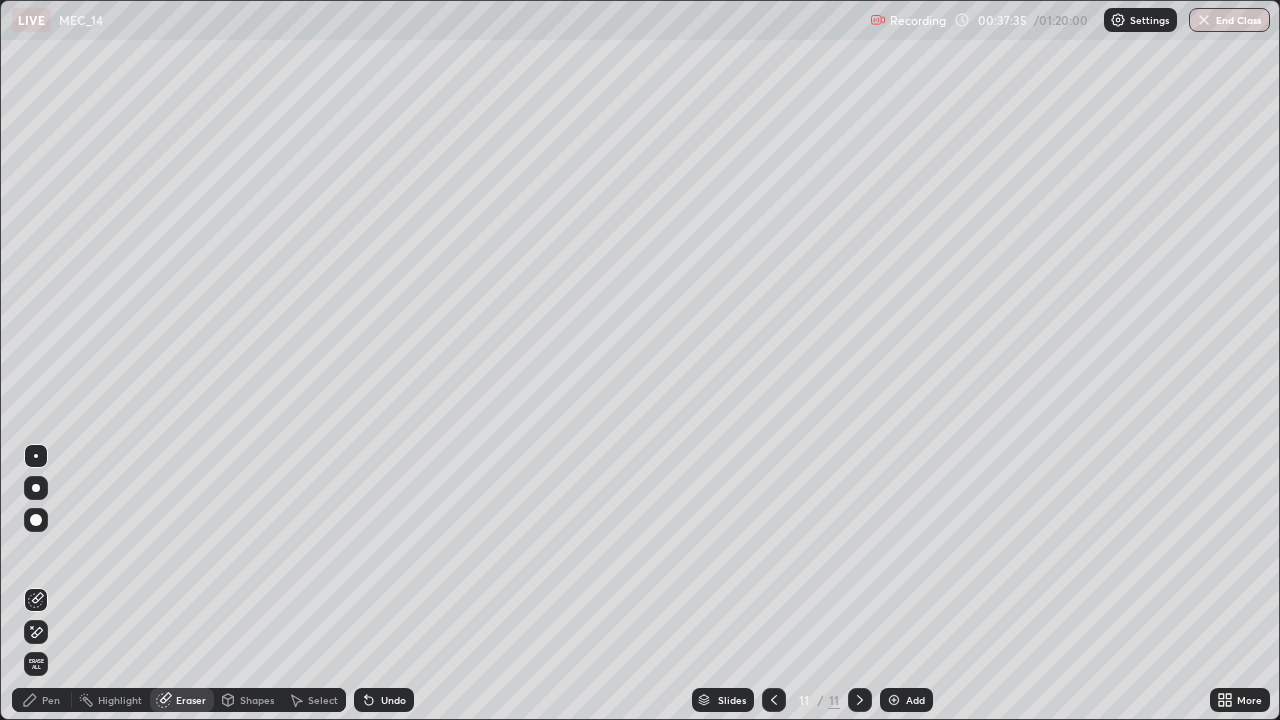 click on "Undo" at bounding box center (393, 700) 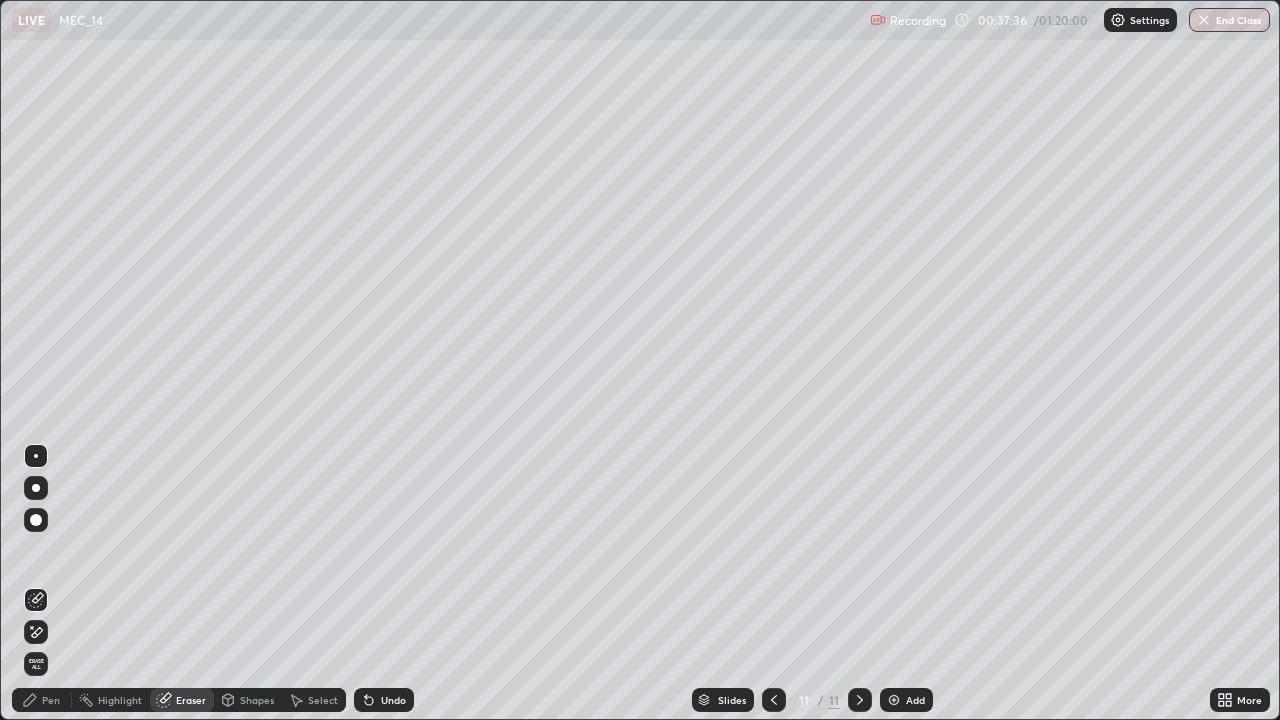 click on "Undo" at bounding box center [393, 700] 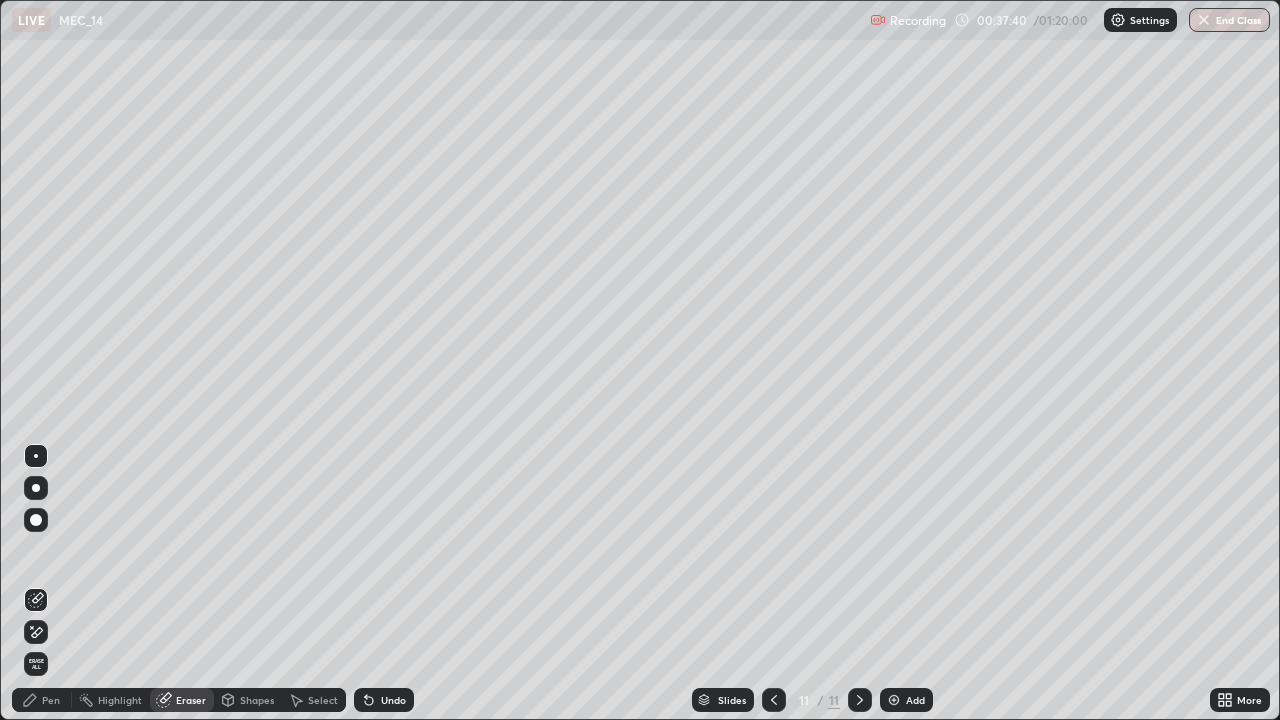 click on "Pen" at bounding box center [51, 700] 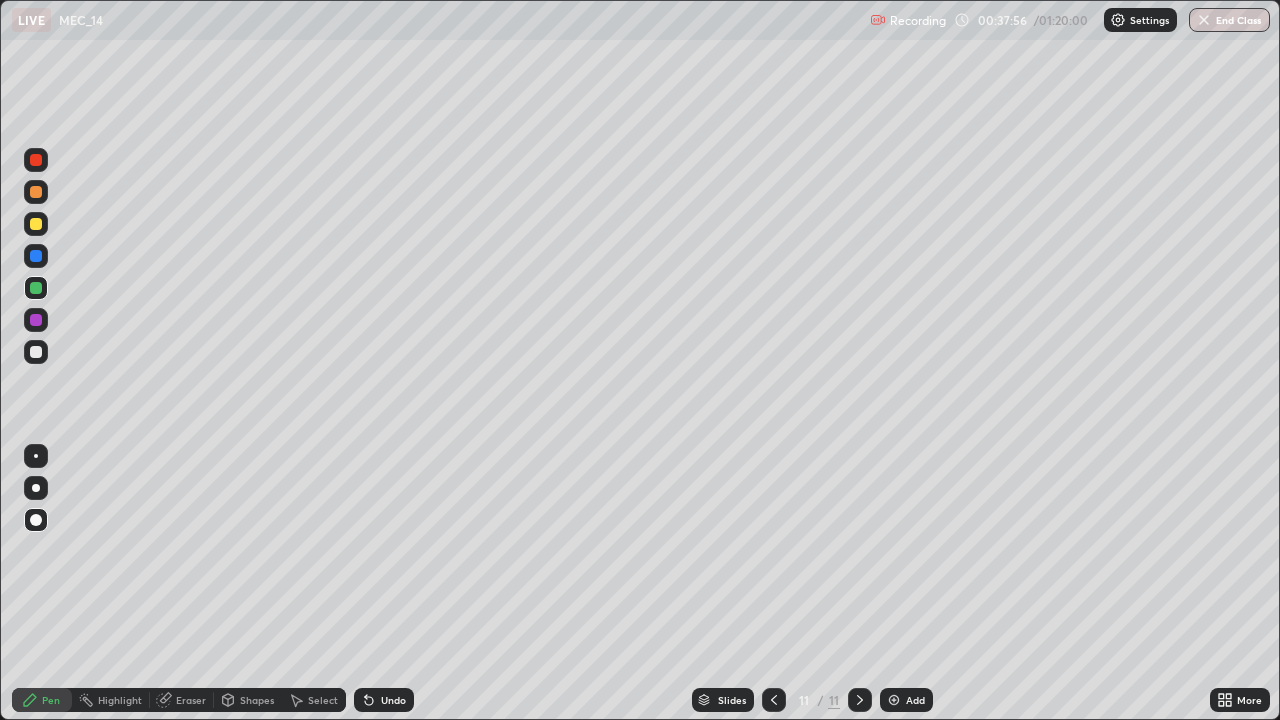 click 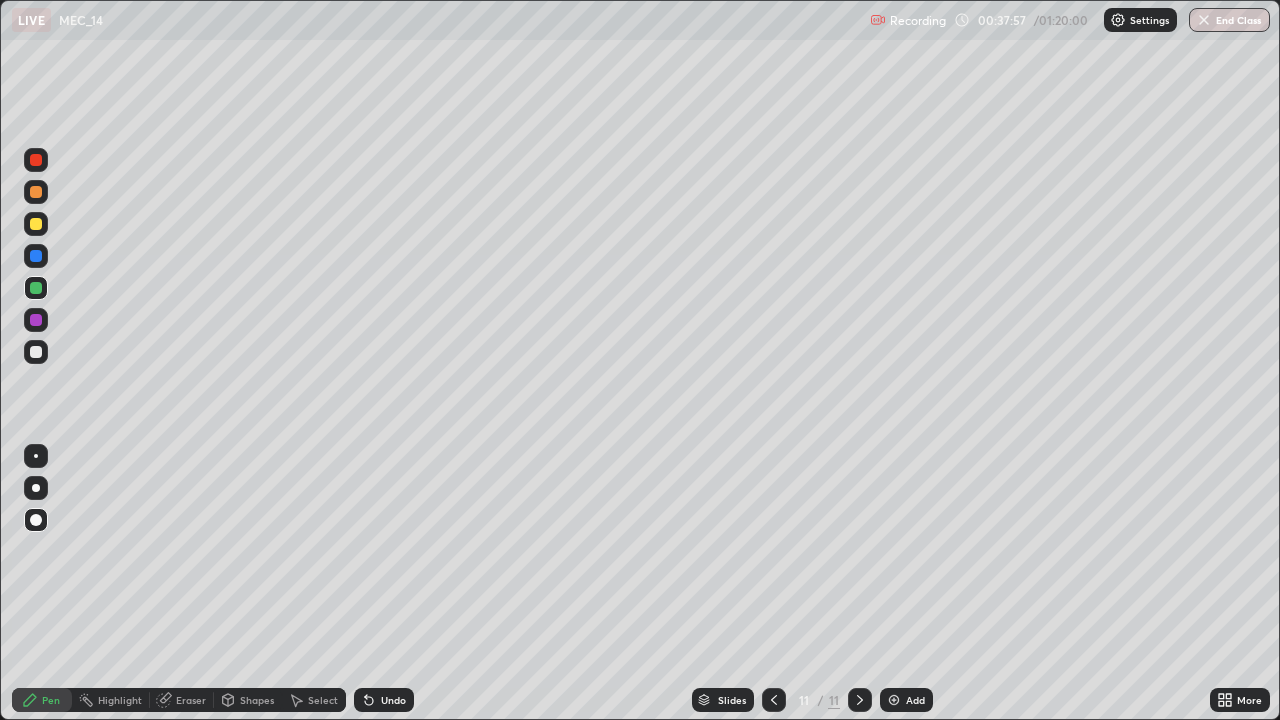 click 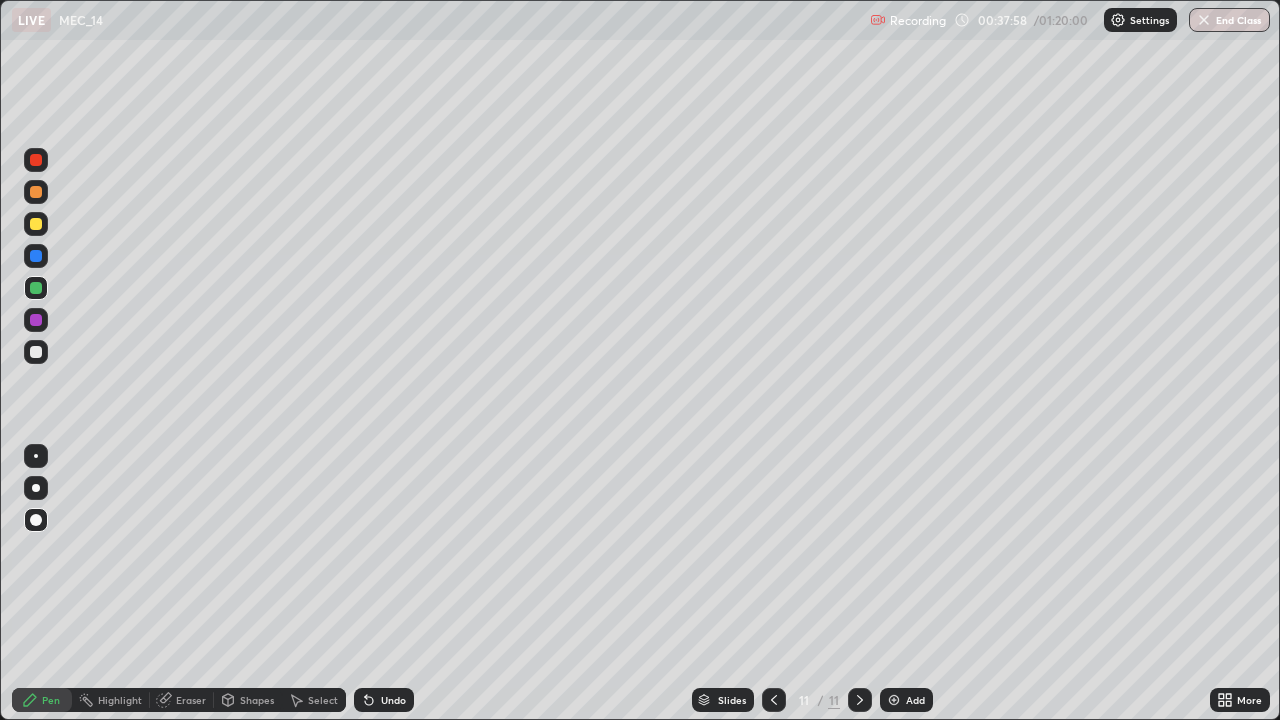 click on "Undo" at bounding box center [384, 700] 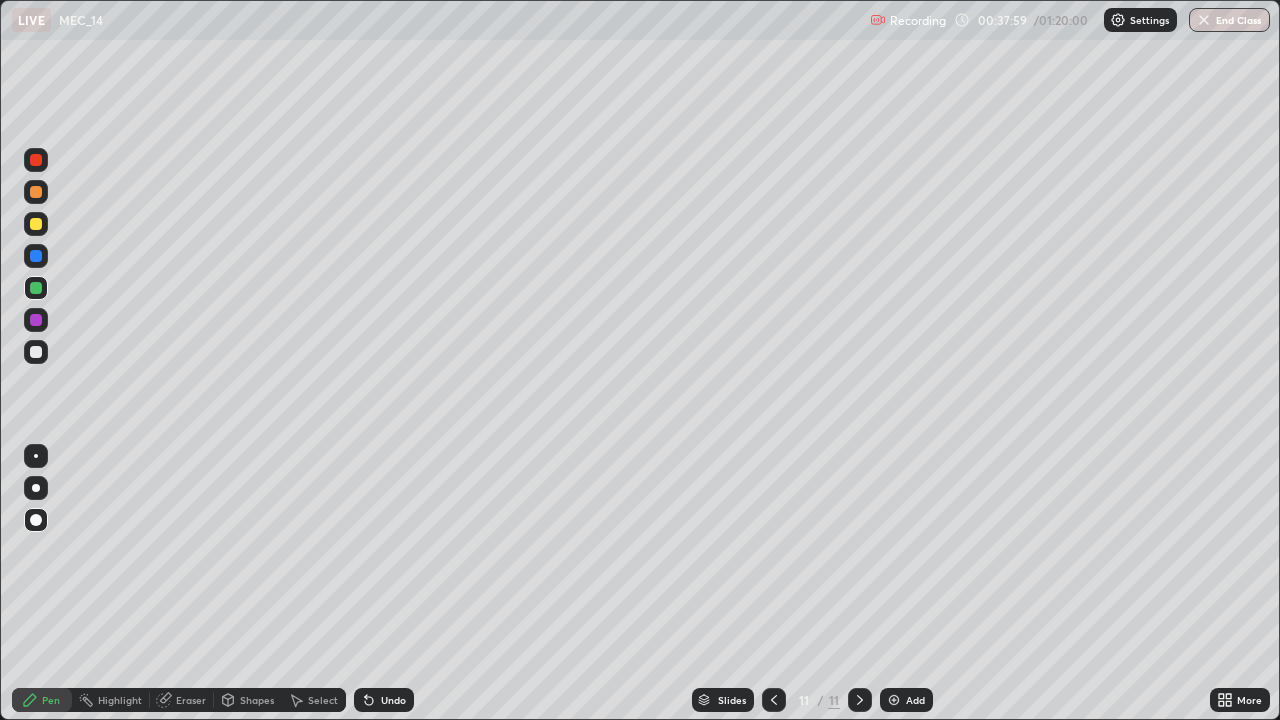click on "Undo" at bounding box center (384, 700) 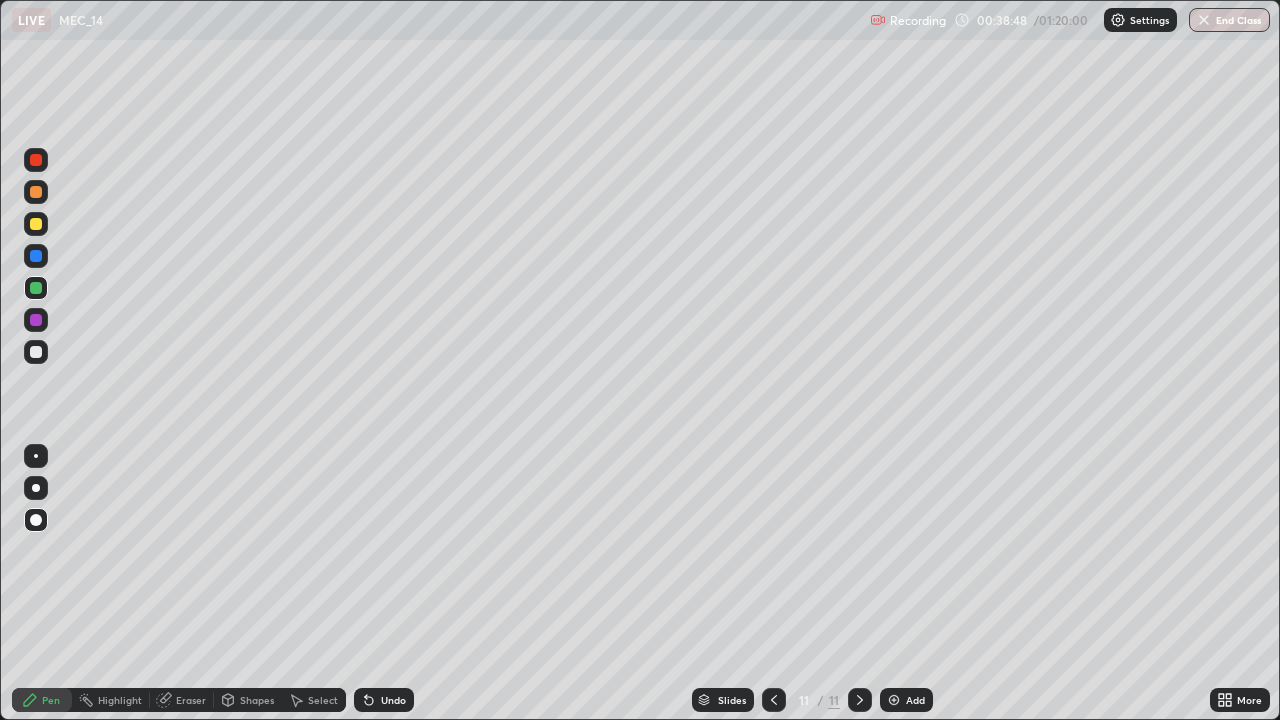 click on "Add" at bounding box center (906, 700) 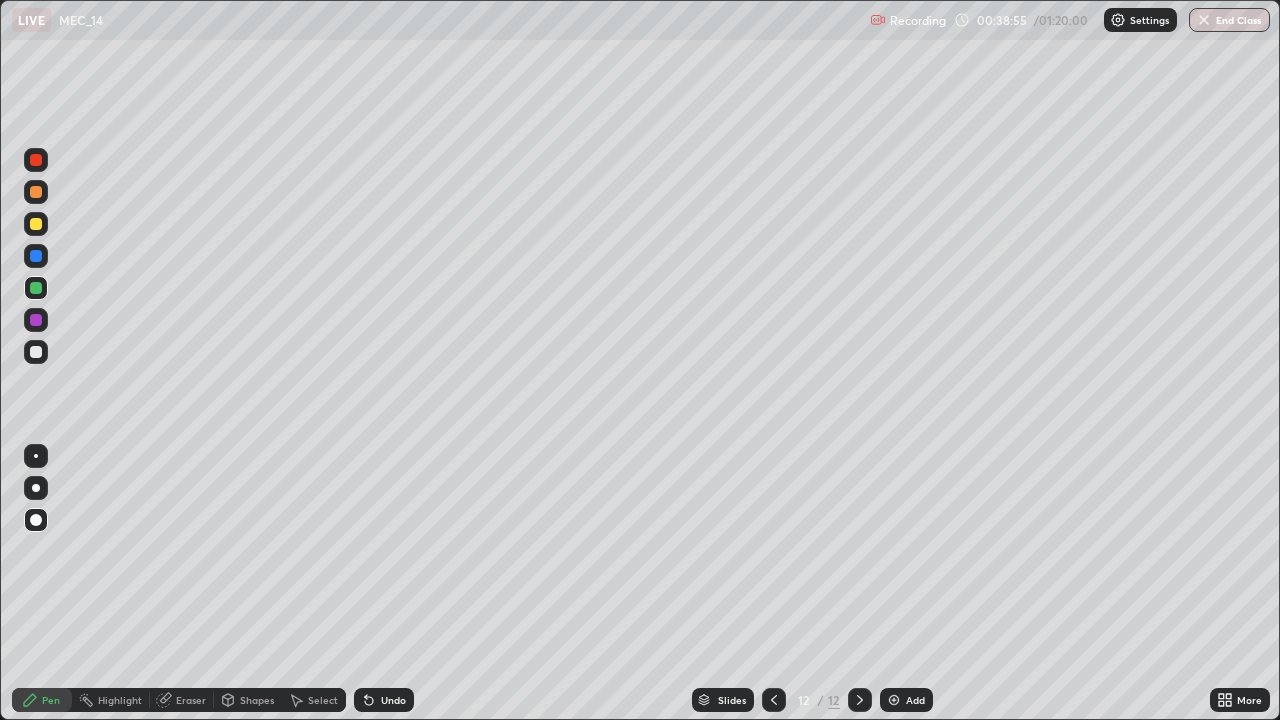 click at bounding box center [36, 288] 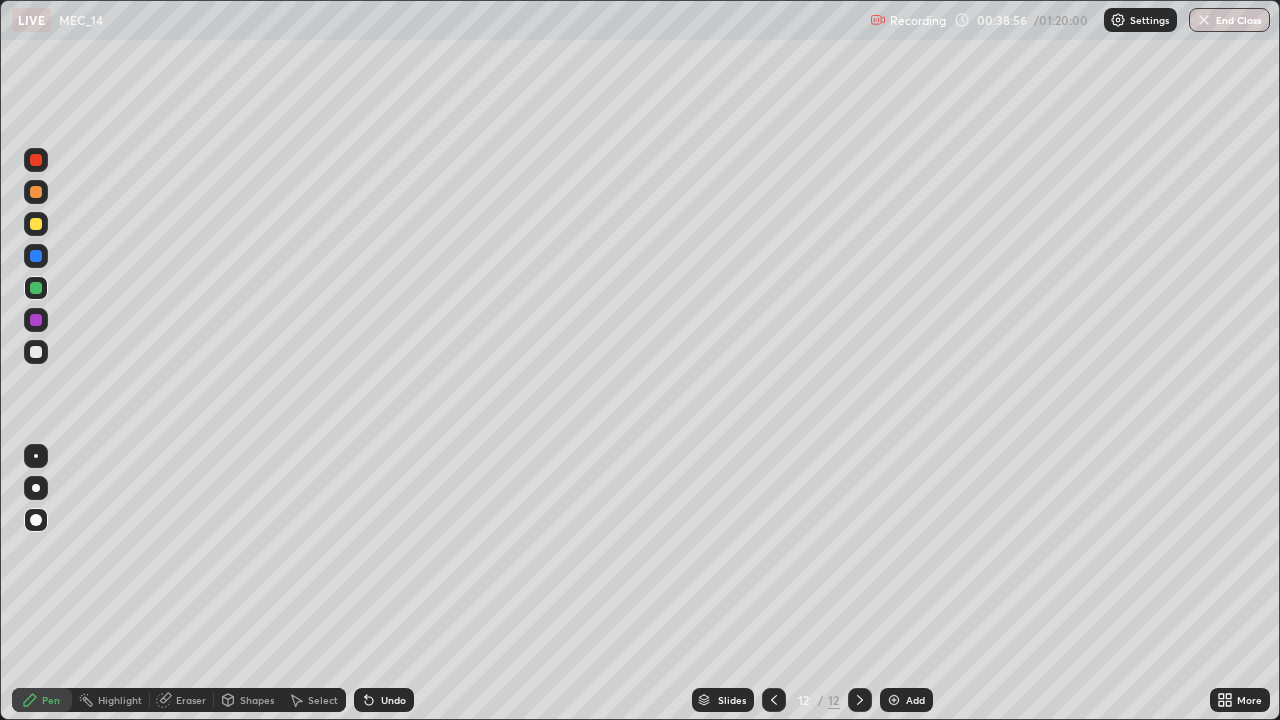 click at bounding box center (36, 352) 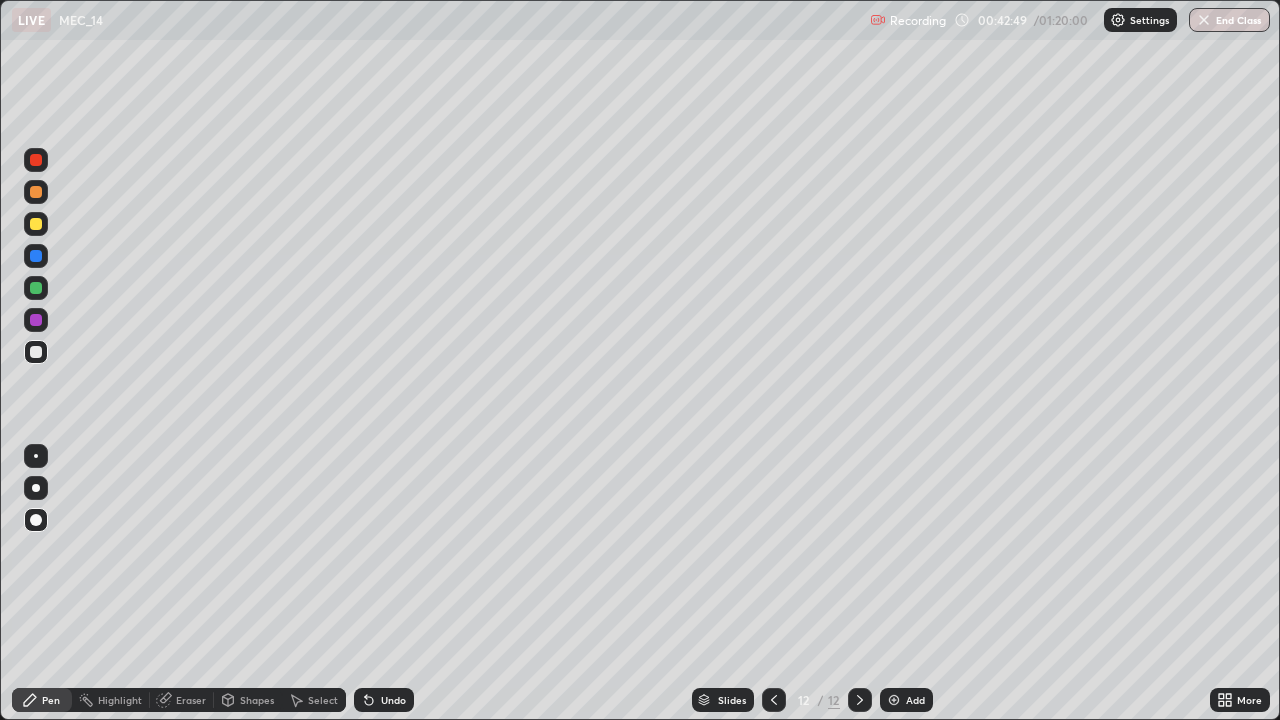 click on "Add" at bounding box center (906, 700) 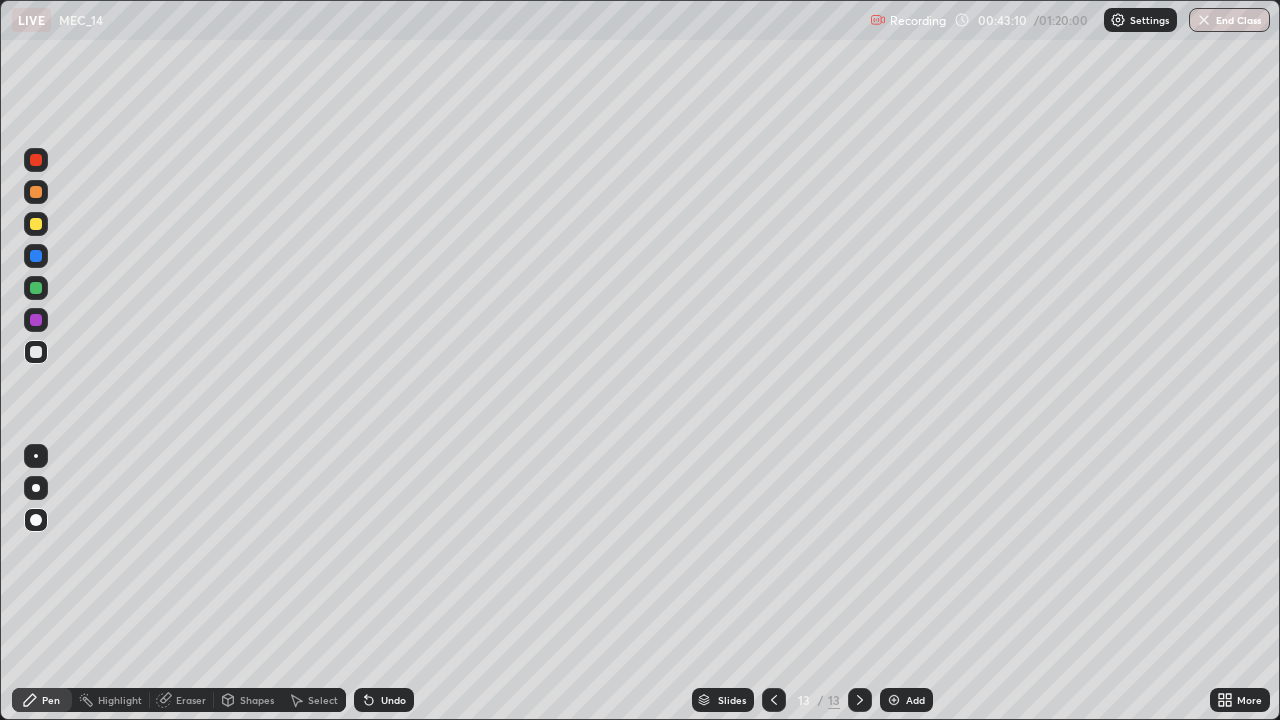 click at bounding box center (36, 224) 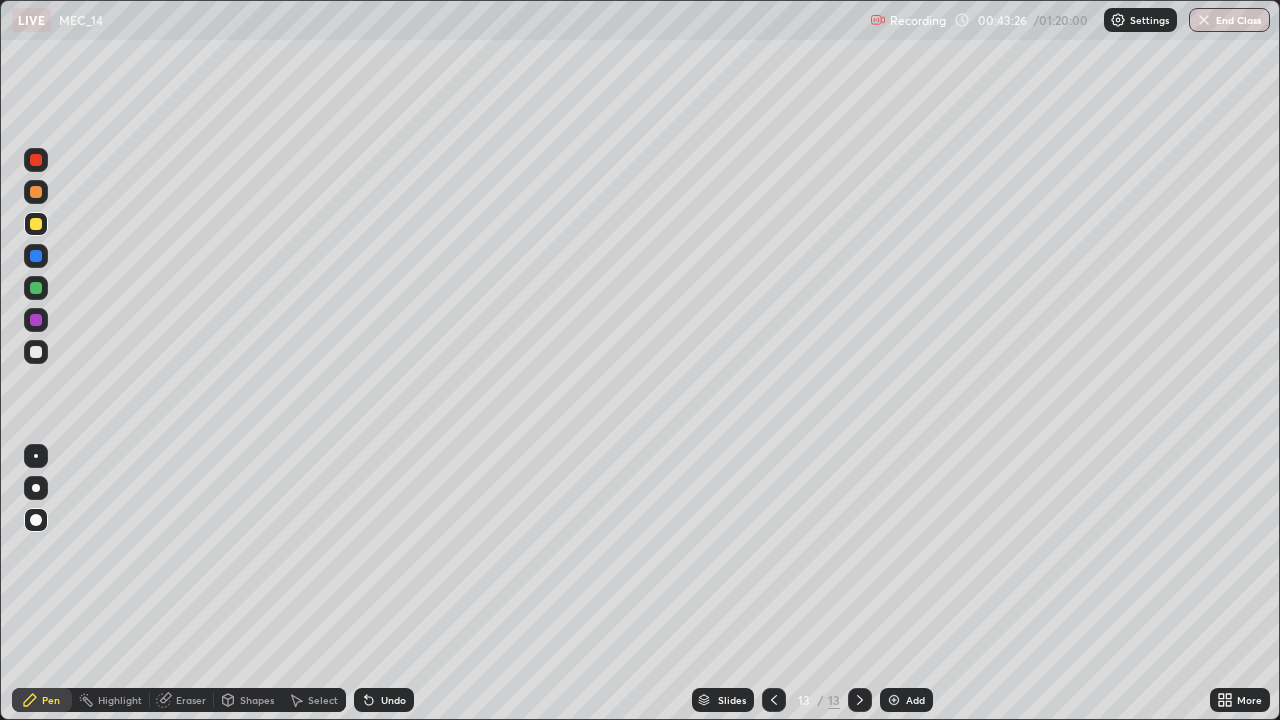 click at bounding box center [36, 352] 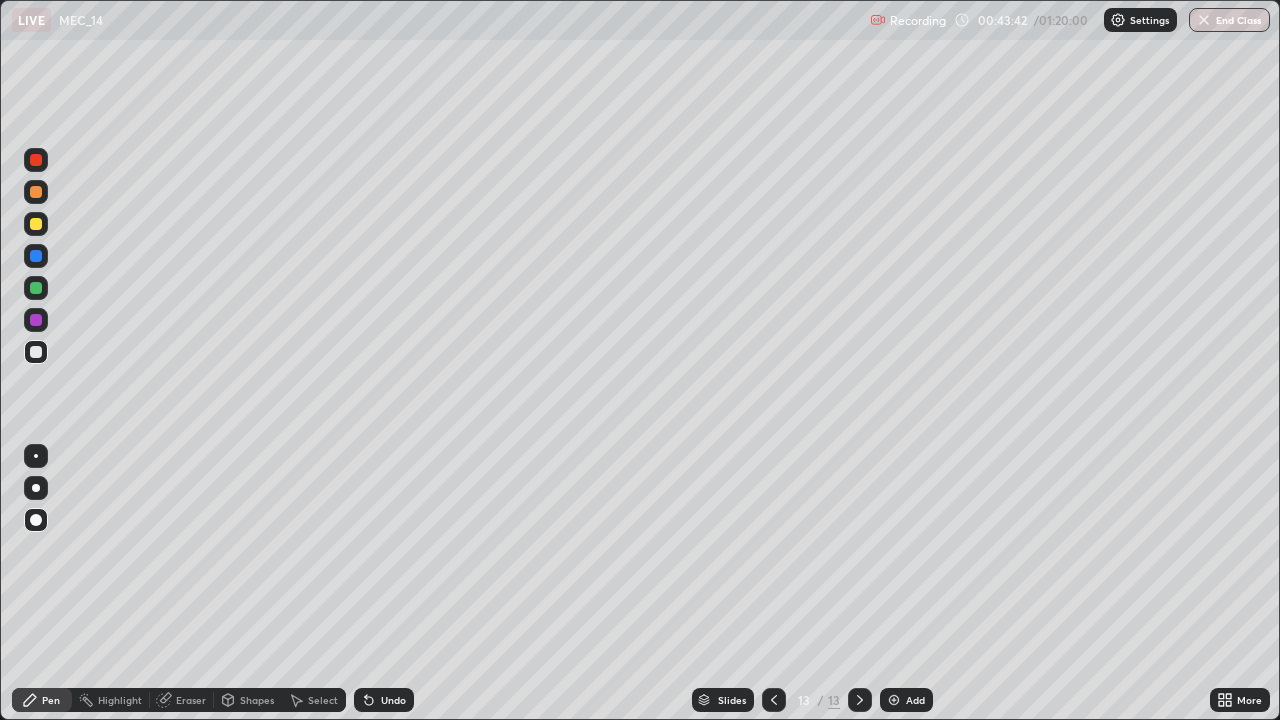 click on "Eraser" at bounding box center (191, 700) 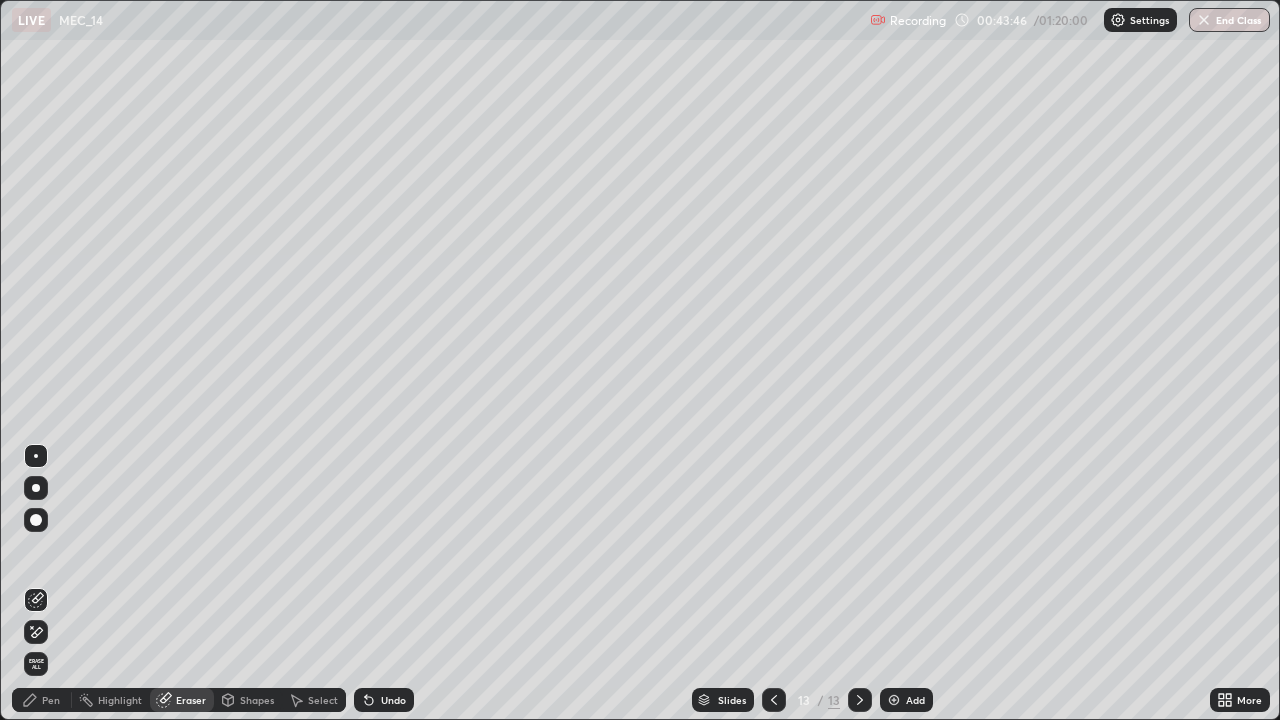 click on "Pen" at bounding box center (42, 700) 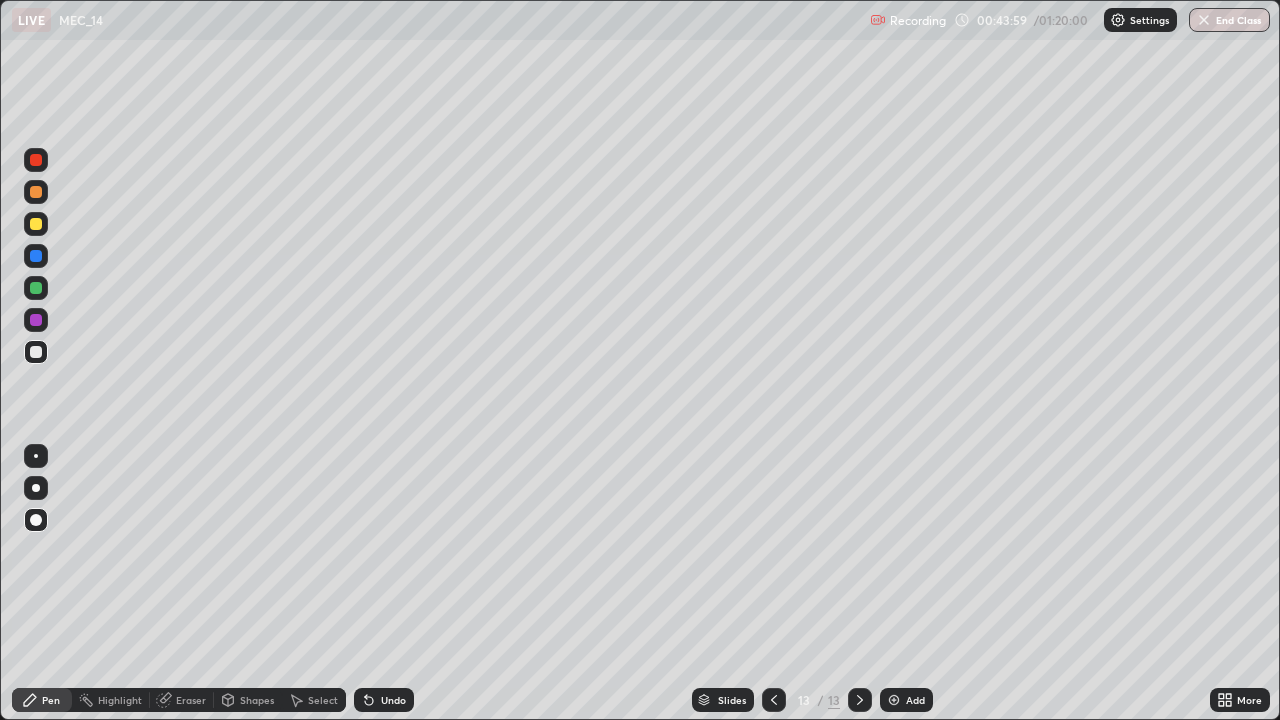 click at bounding box center [36, 352] 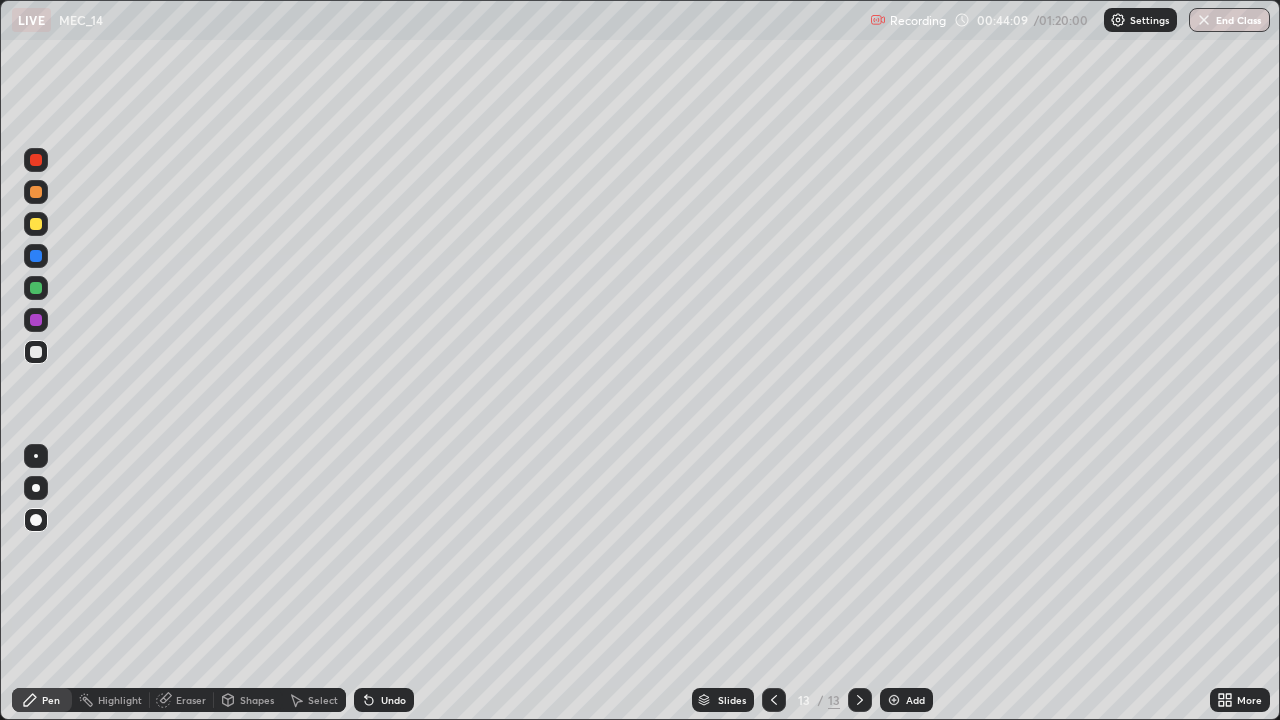 click at bounding box center [36, 224] 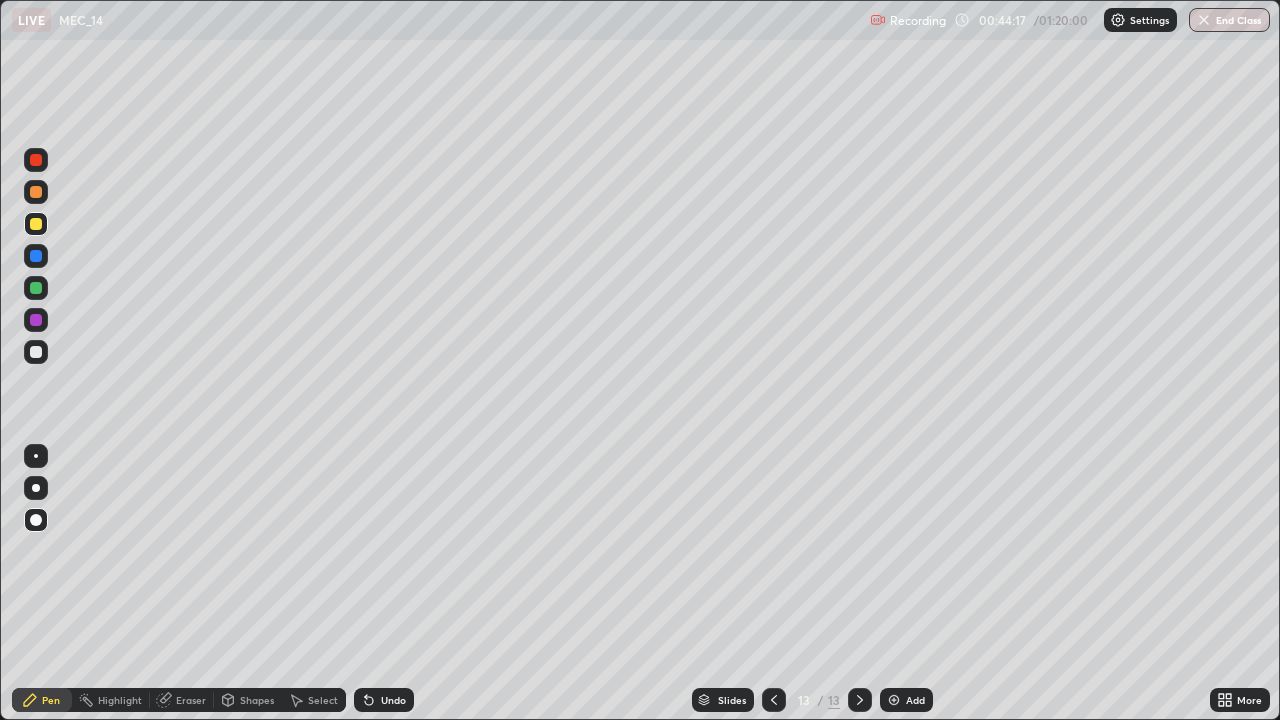 click 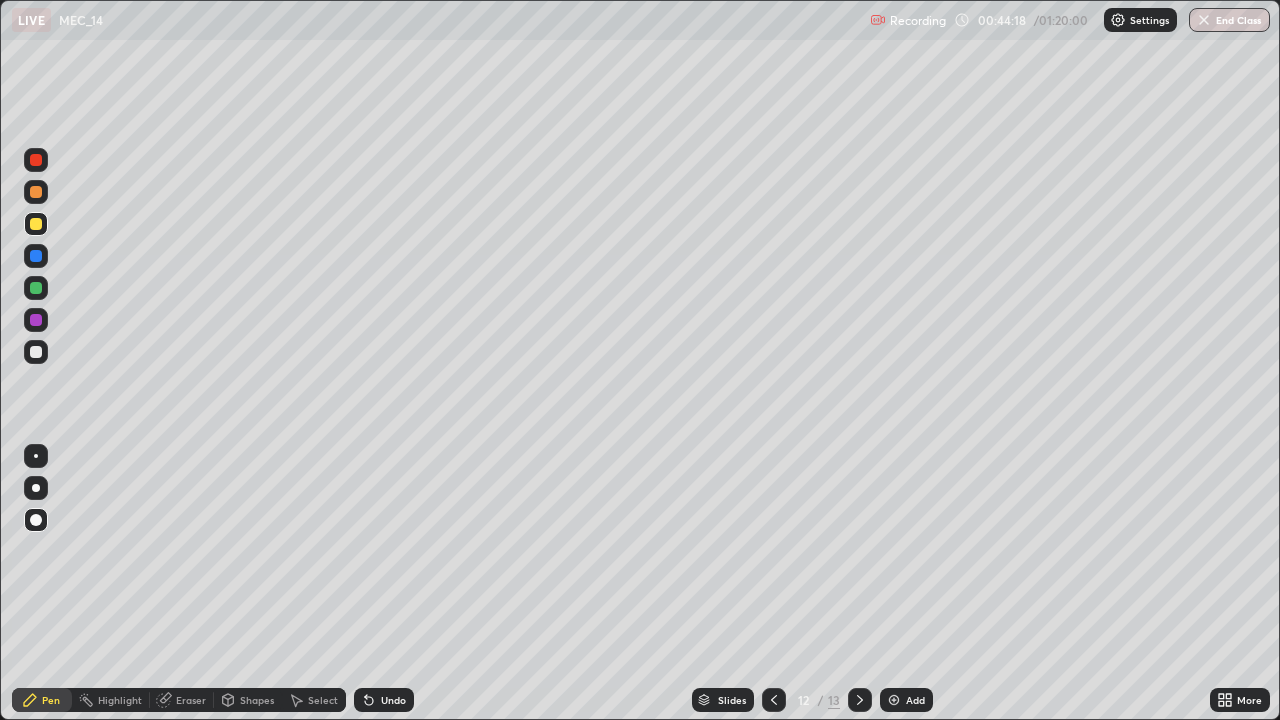 click 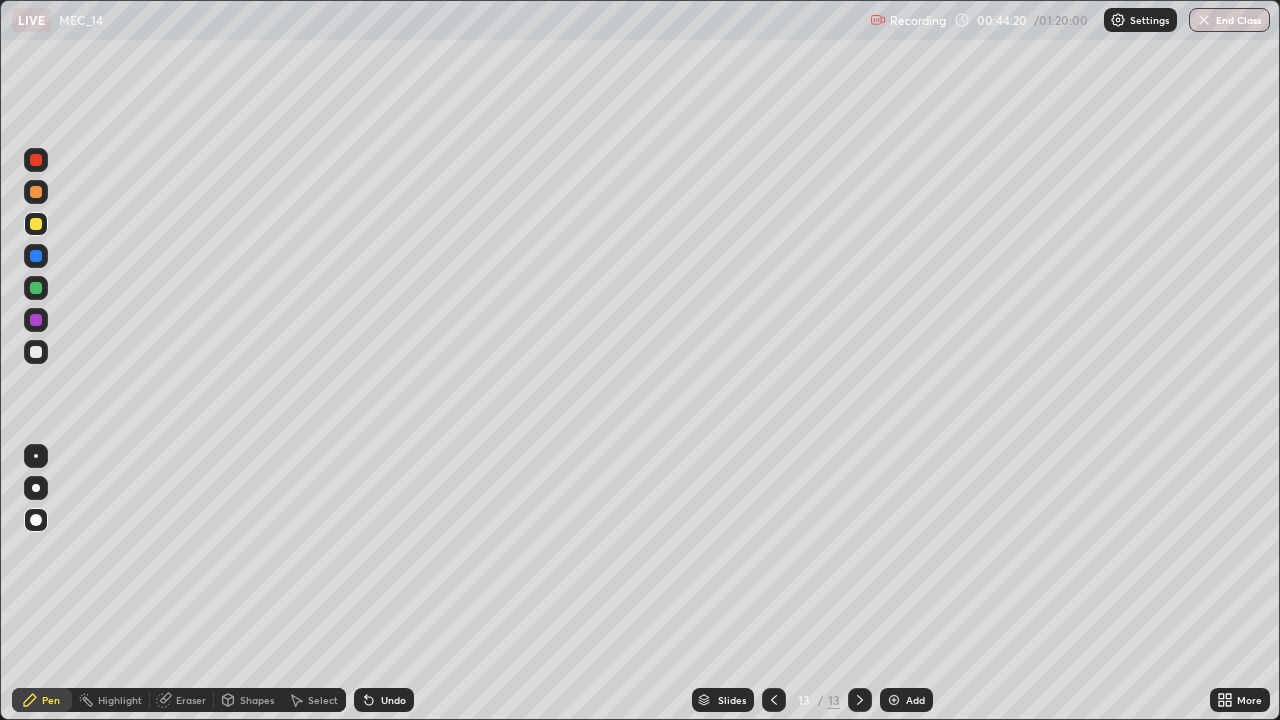 click at bounding box center [36, 288] 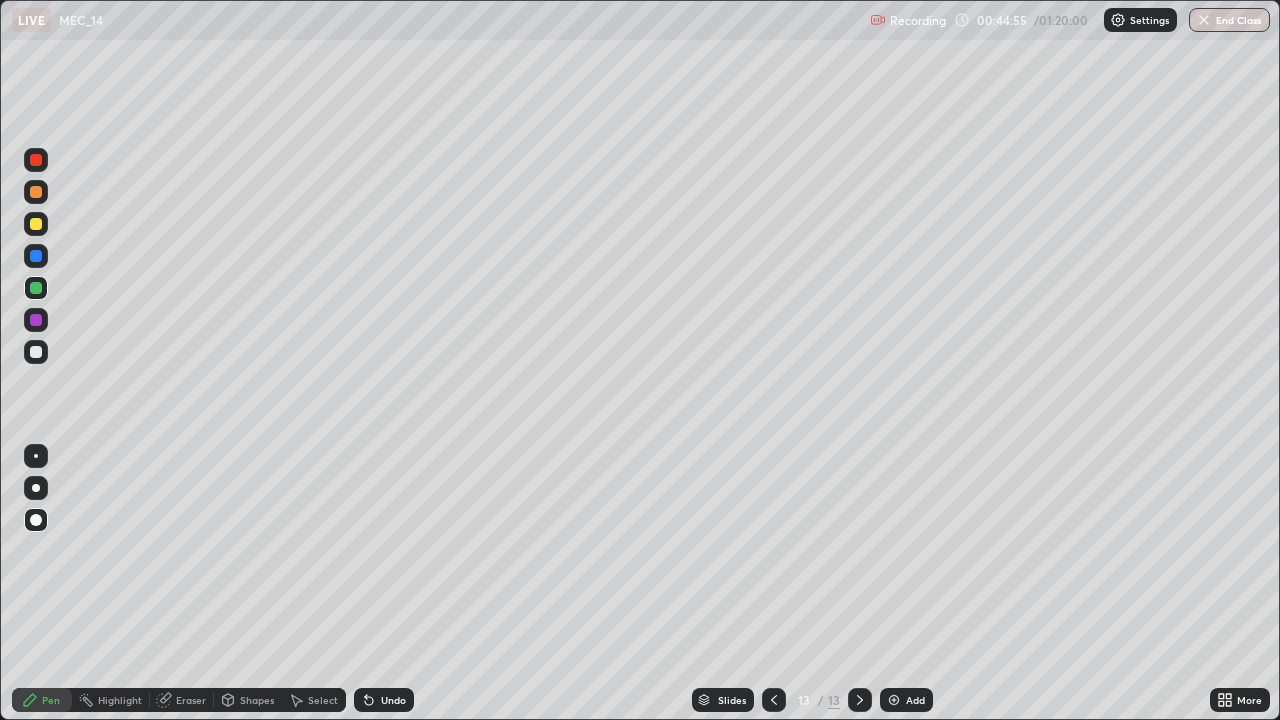 click at bounding box center (36, 256) 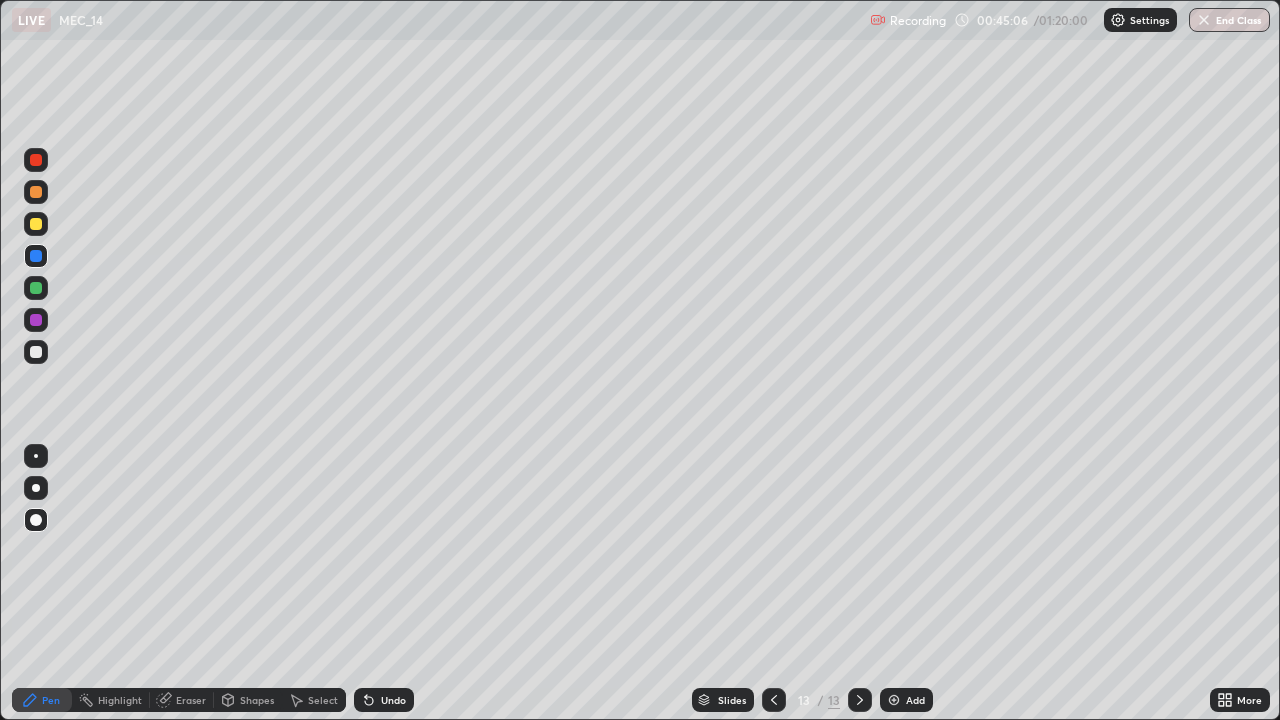 click on "Eraser" at bounding box center [191, 700] 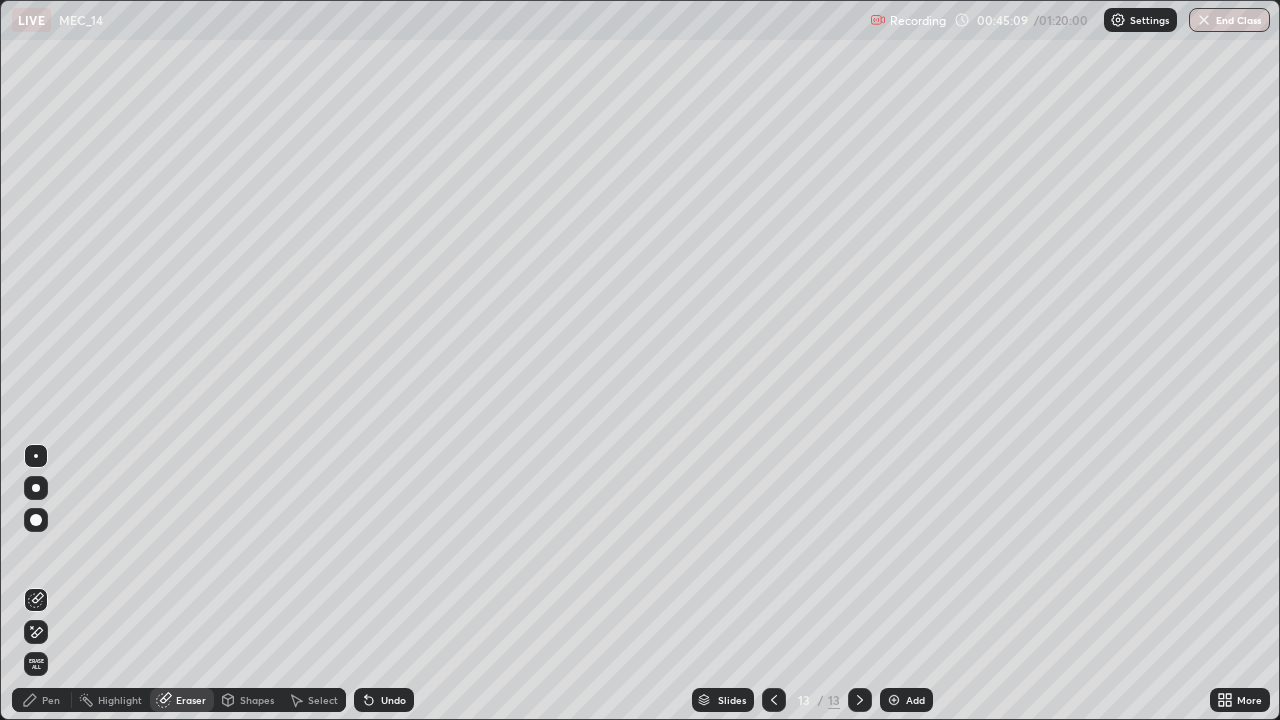 click on "Pen" at bounding box center (51, 700) 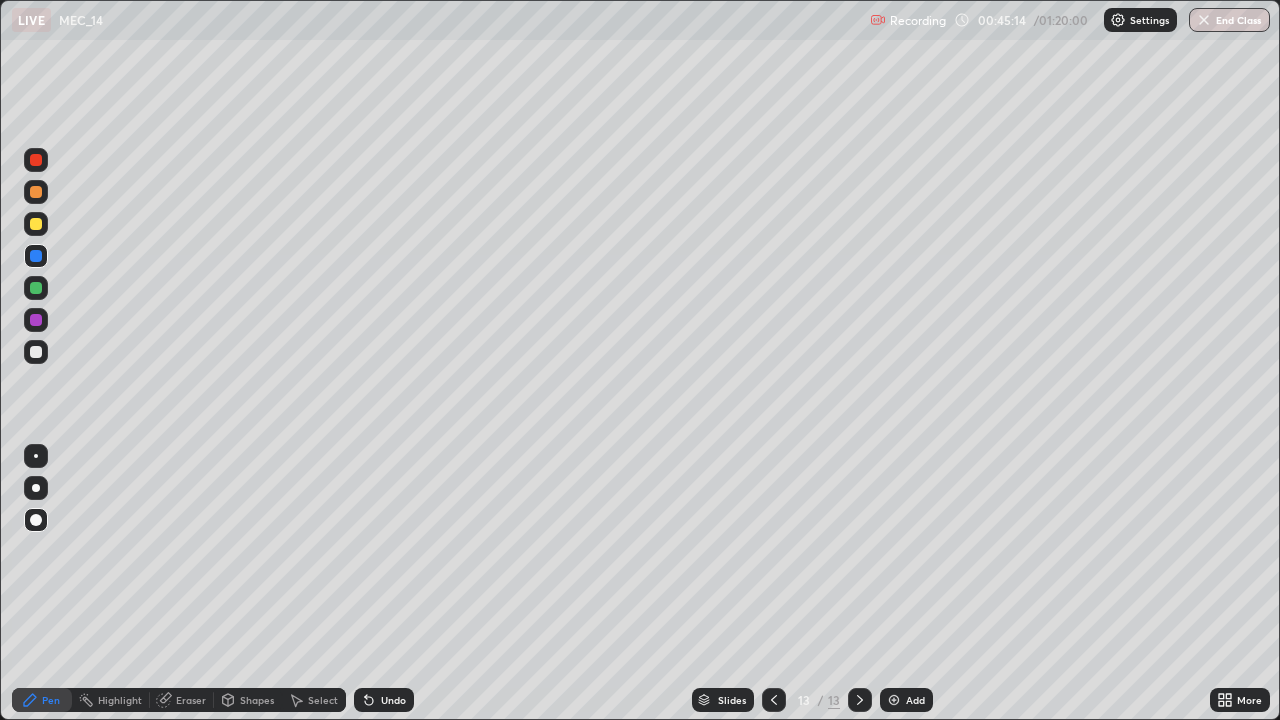 click at bounding box center (36, 224) 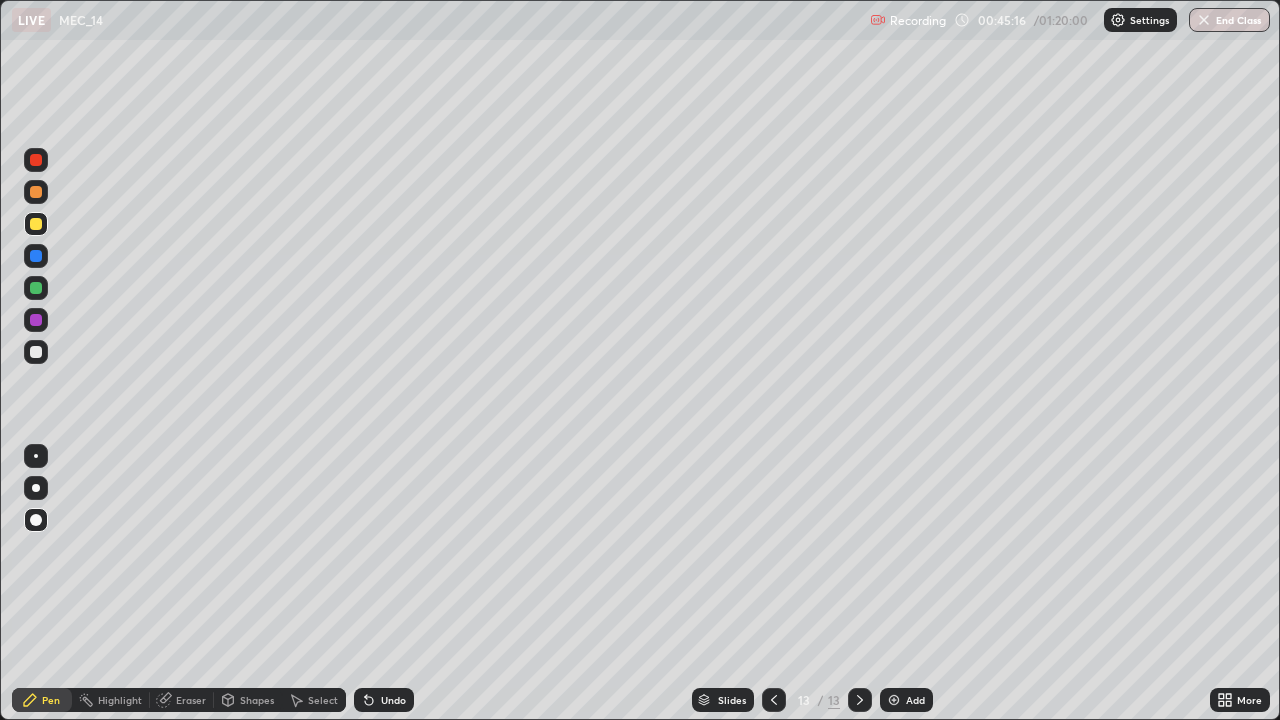 click on "LIVE MEC_14 Recording 00:45:16 /  01:20:00 Settings End Class" at bounding box center (640, 20) 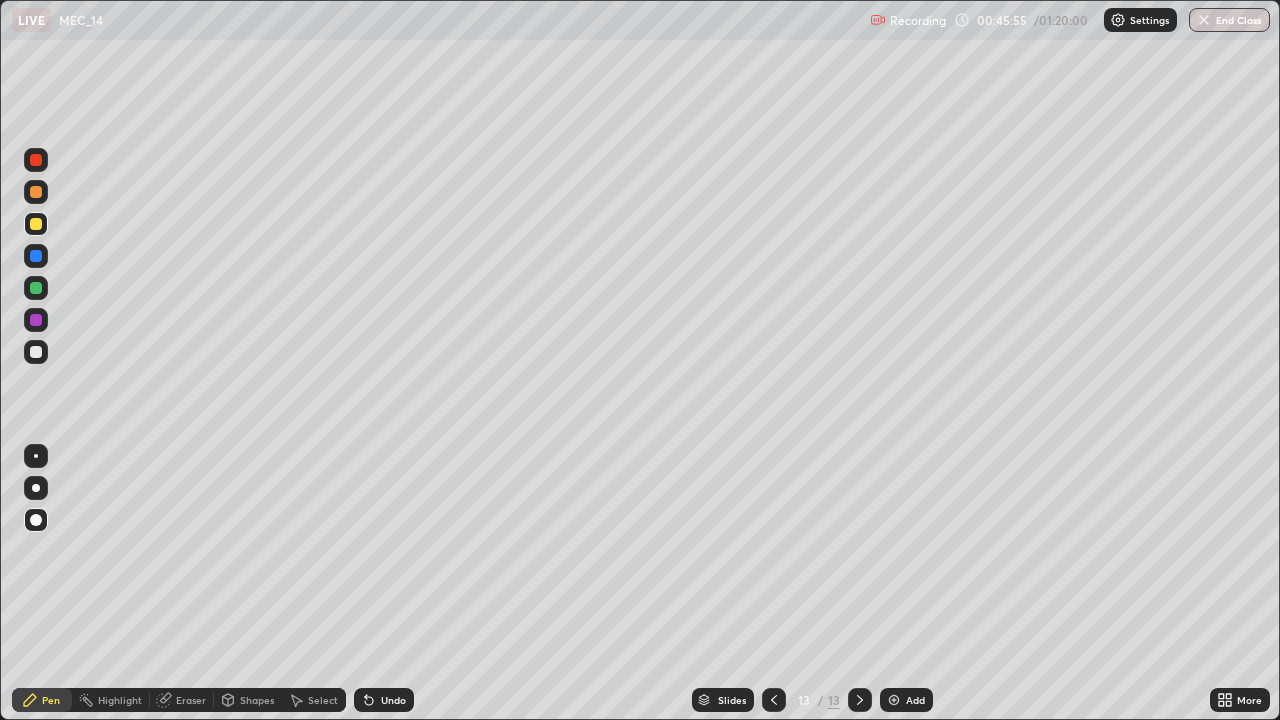 click at bounding box center [36, 352] 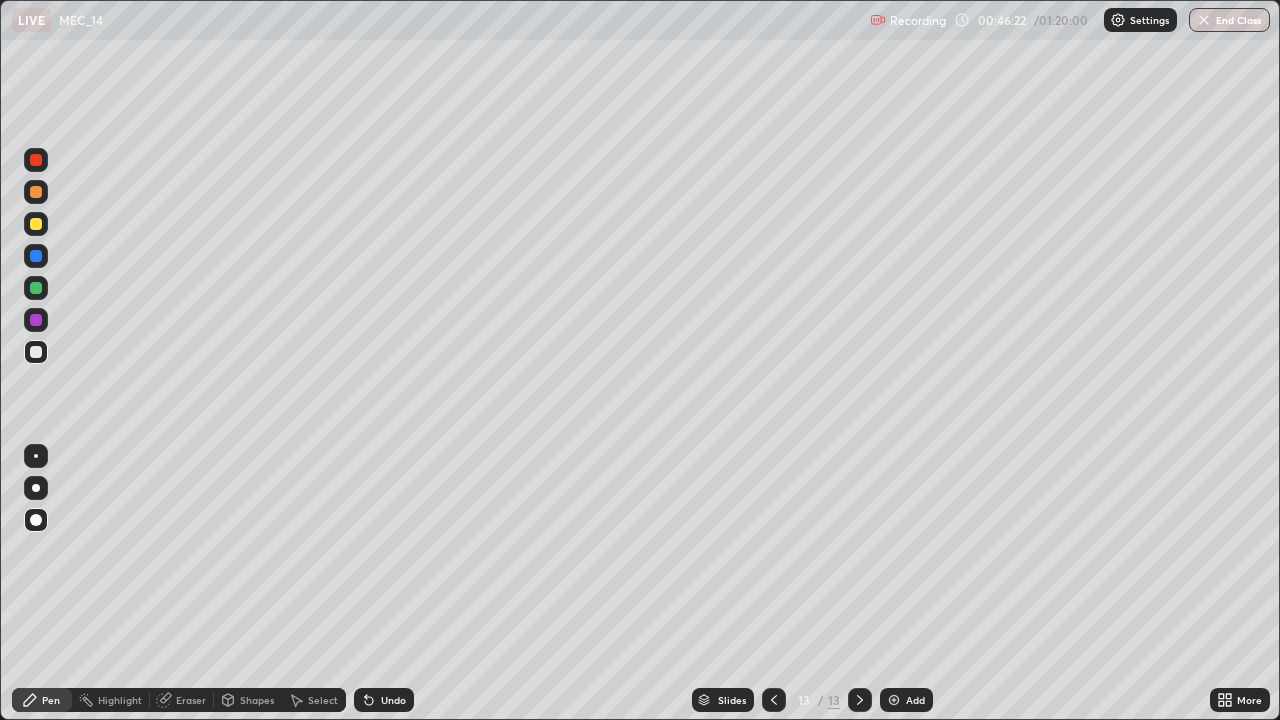 click at bounding box center [36, 288] 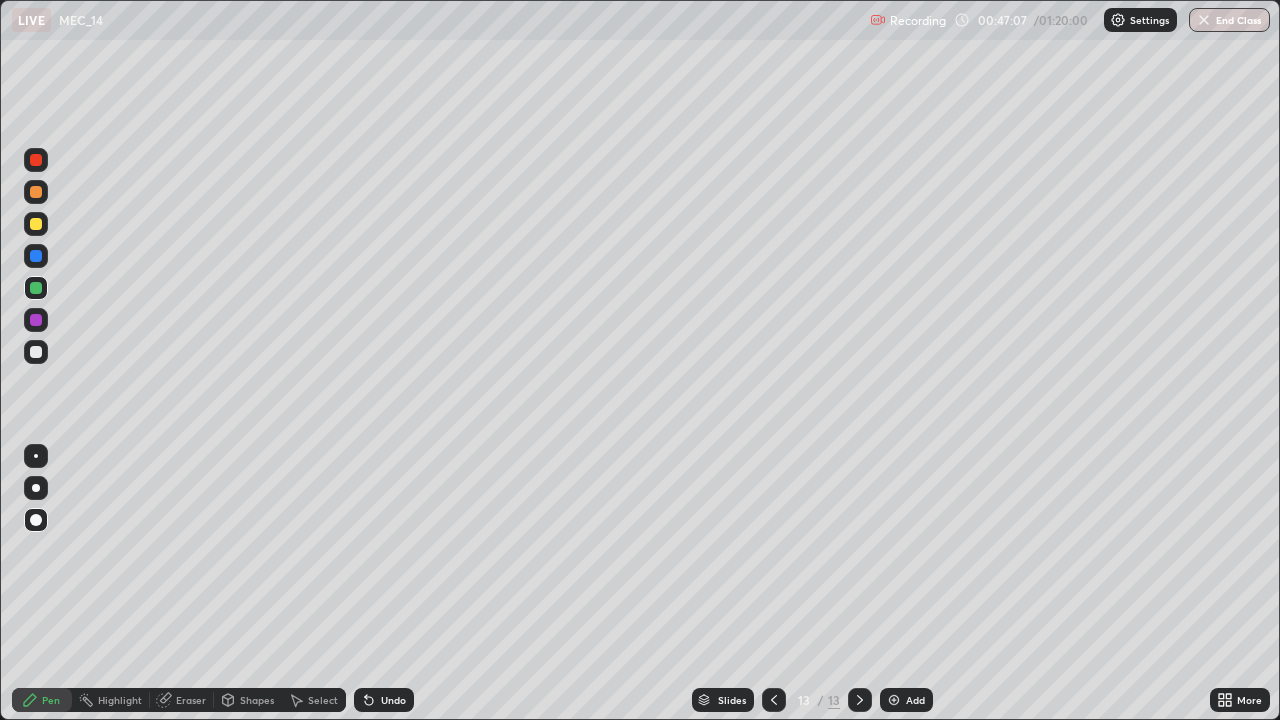 click at bounding box center (36, 256) 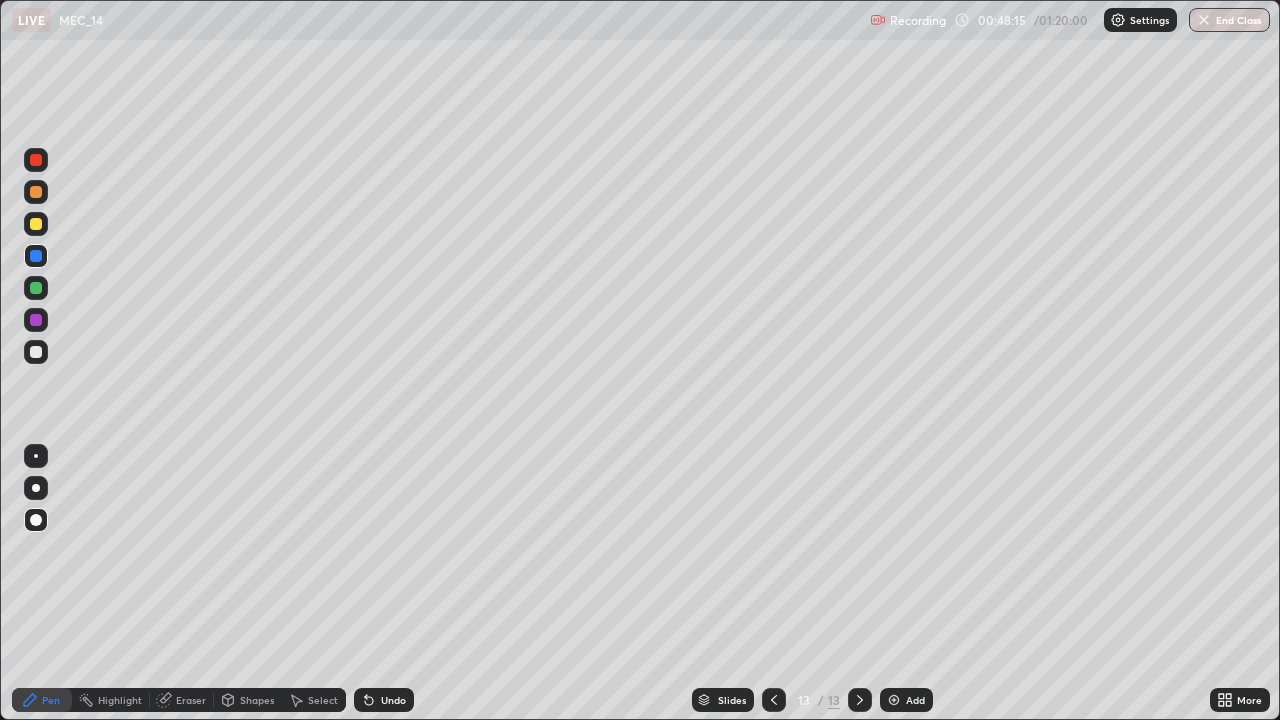 click at bounding box center [36, 288] 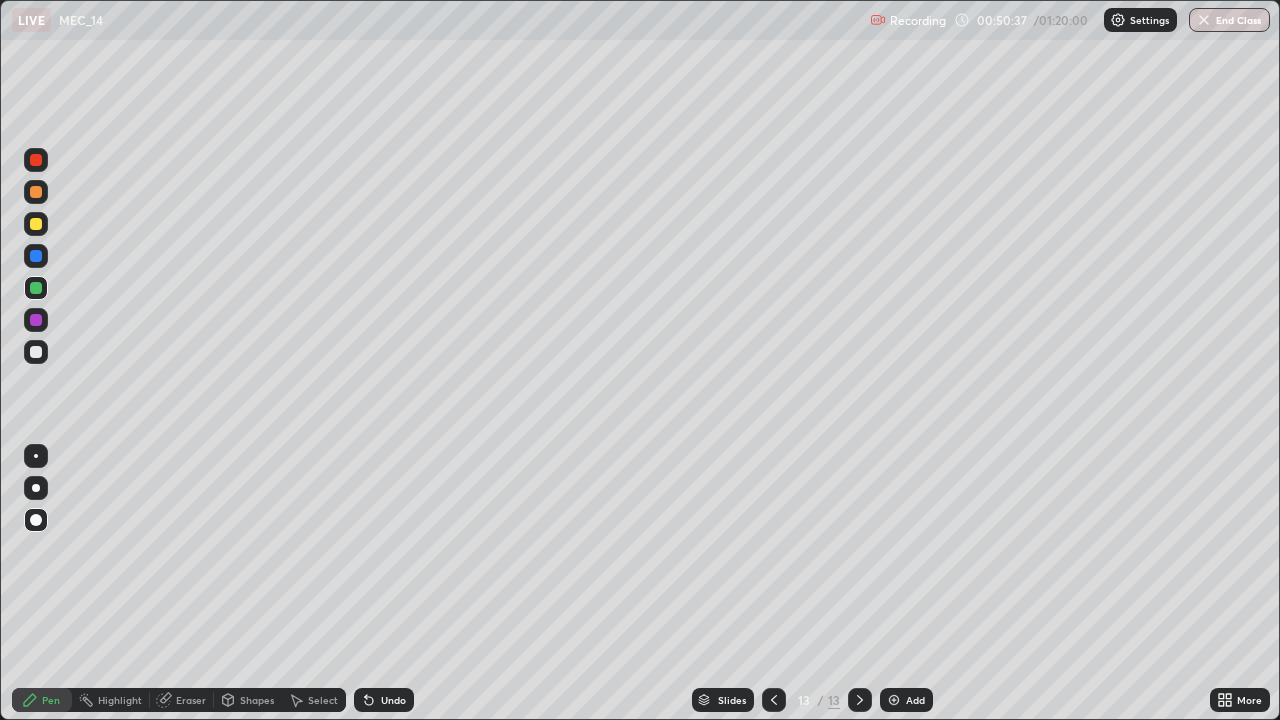 click on "Add" at bounding box center (915, 700) 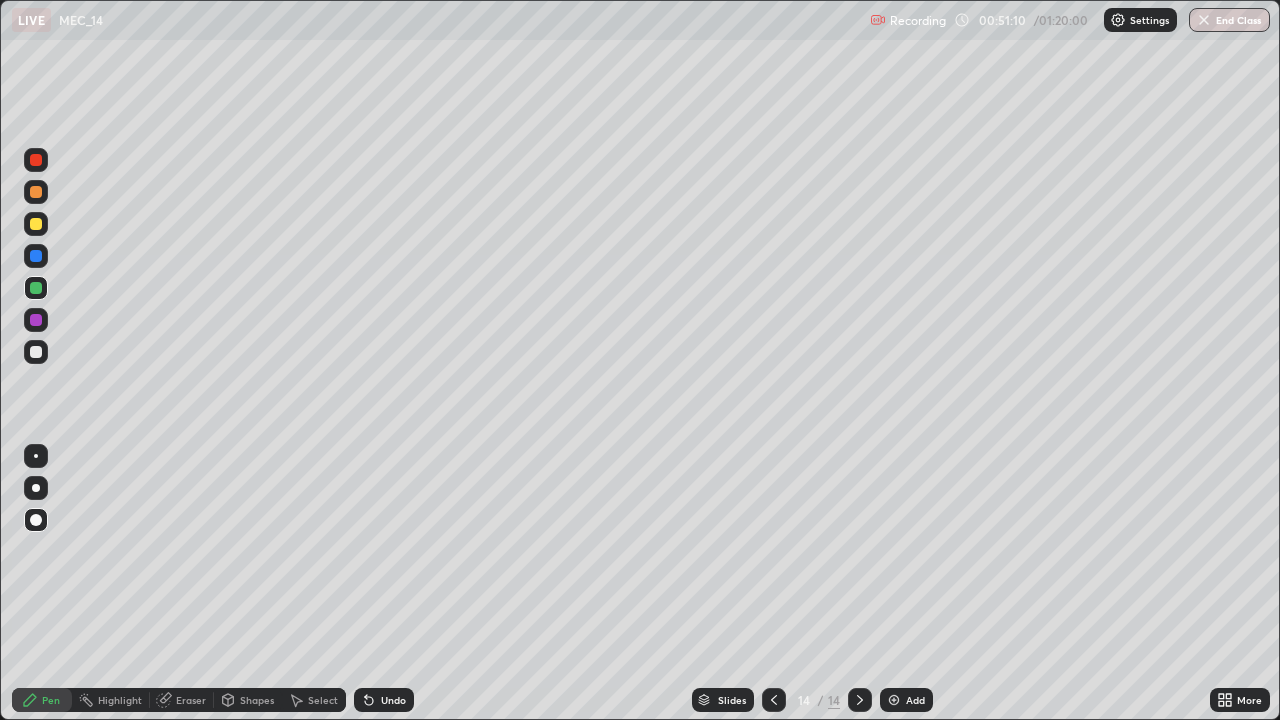 click at bounding box center [36, 352] 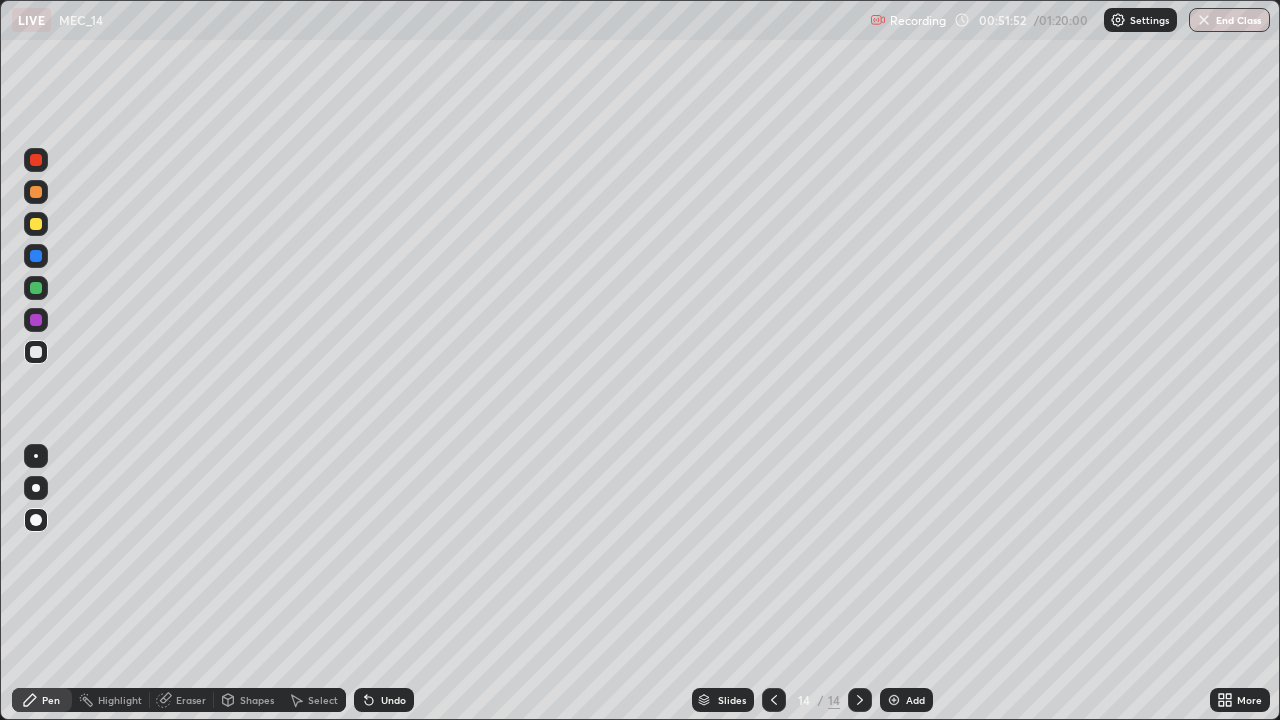 click on "Undo" at bounding box center [384, 700] 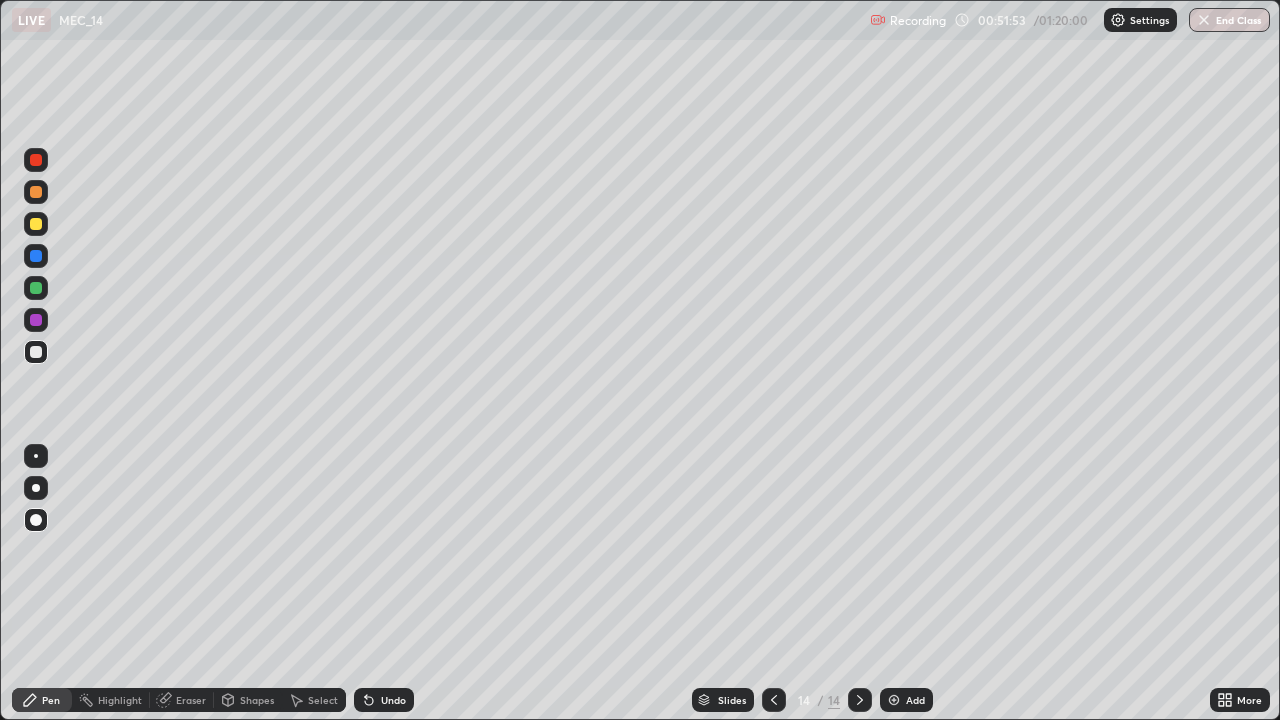 click on "Undo" at bounding box center (384, 700) 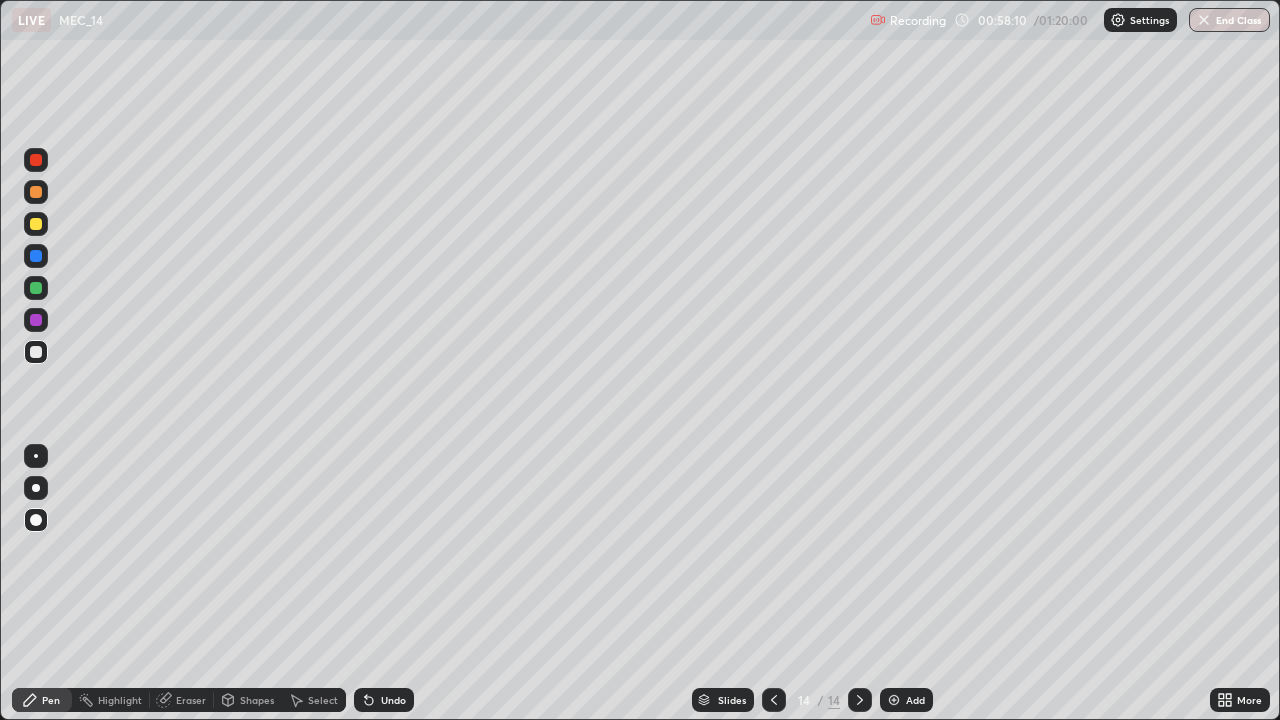 click on "Add" at bounding box center (906, 700) 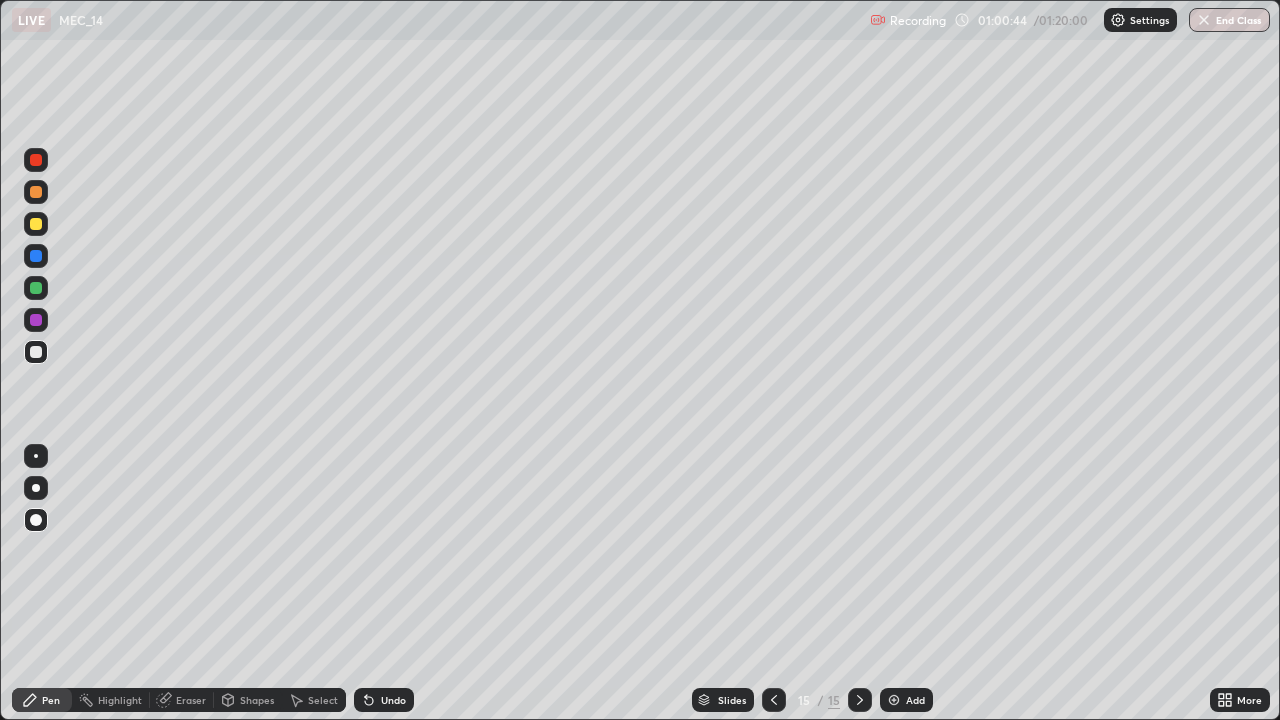 click at bounding box center [36, 224] 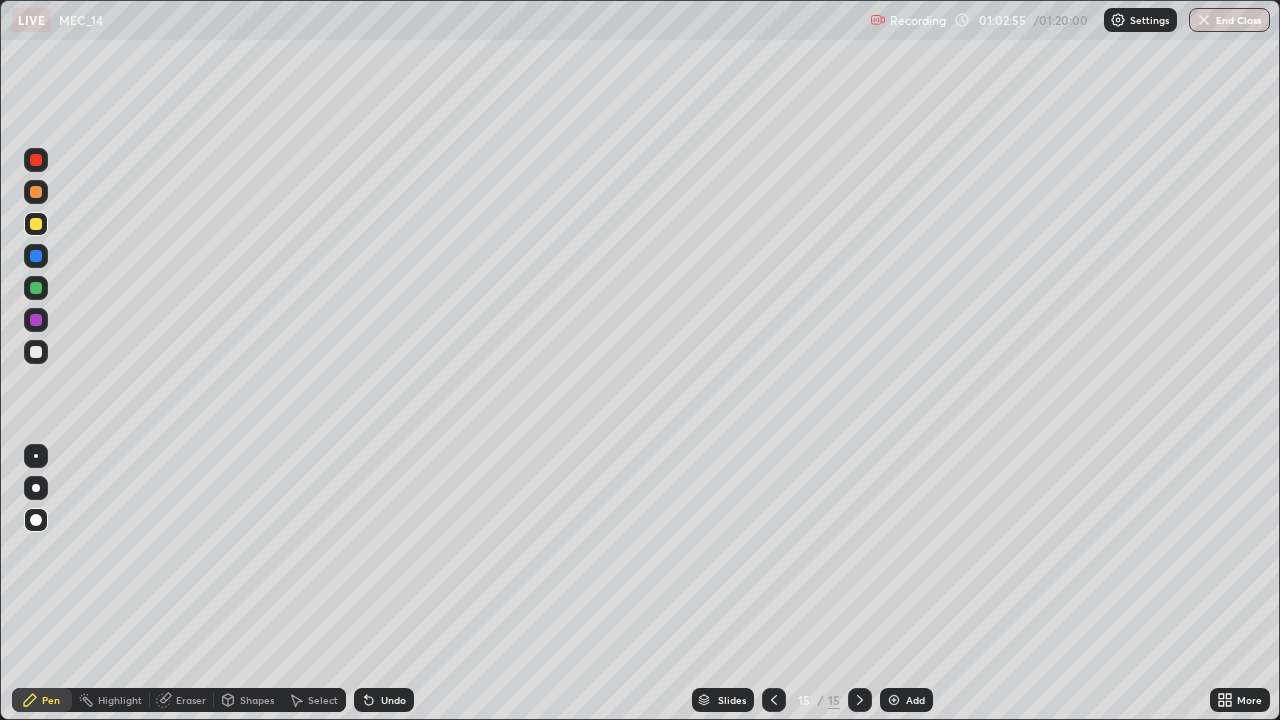 click on "Add" at bounding box center [915, 700] 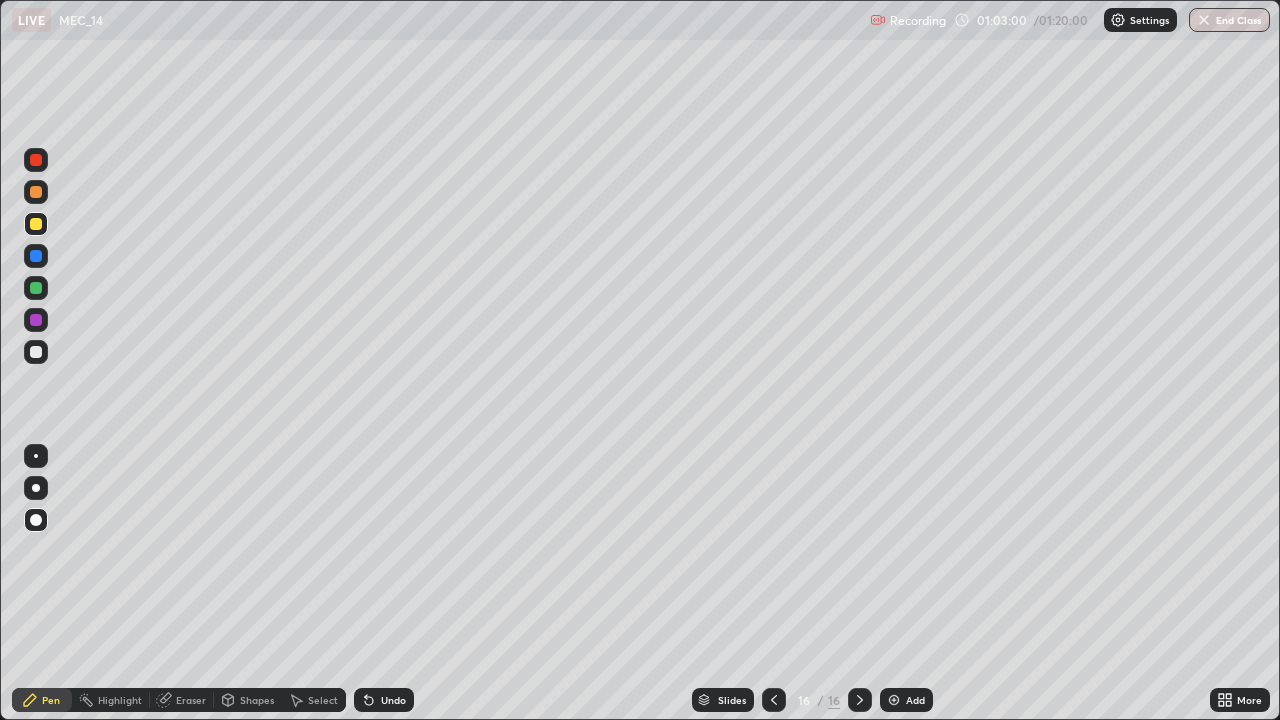 click at bounding box center (36, 352) 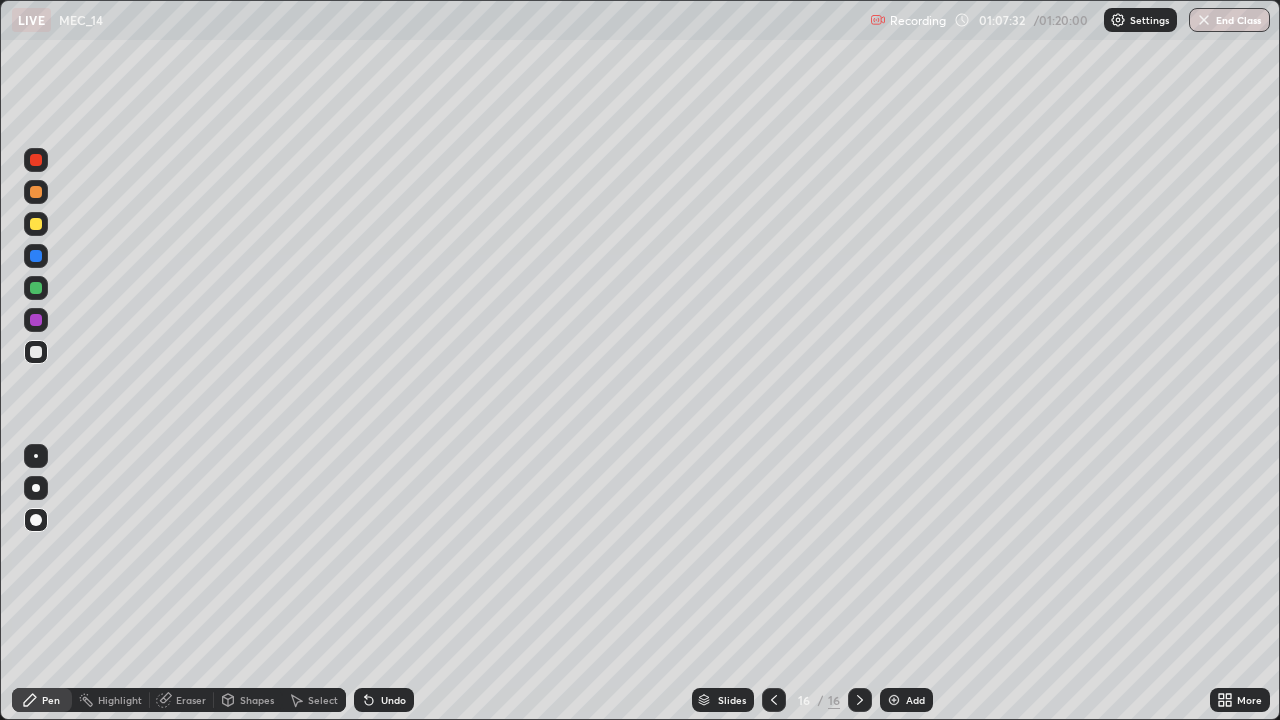 click at bounding box center [36, 288] 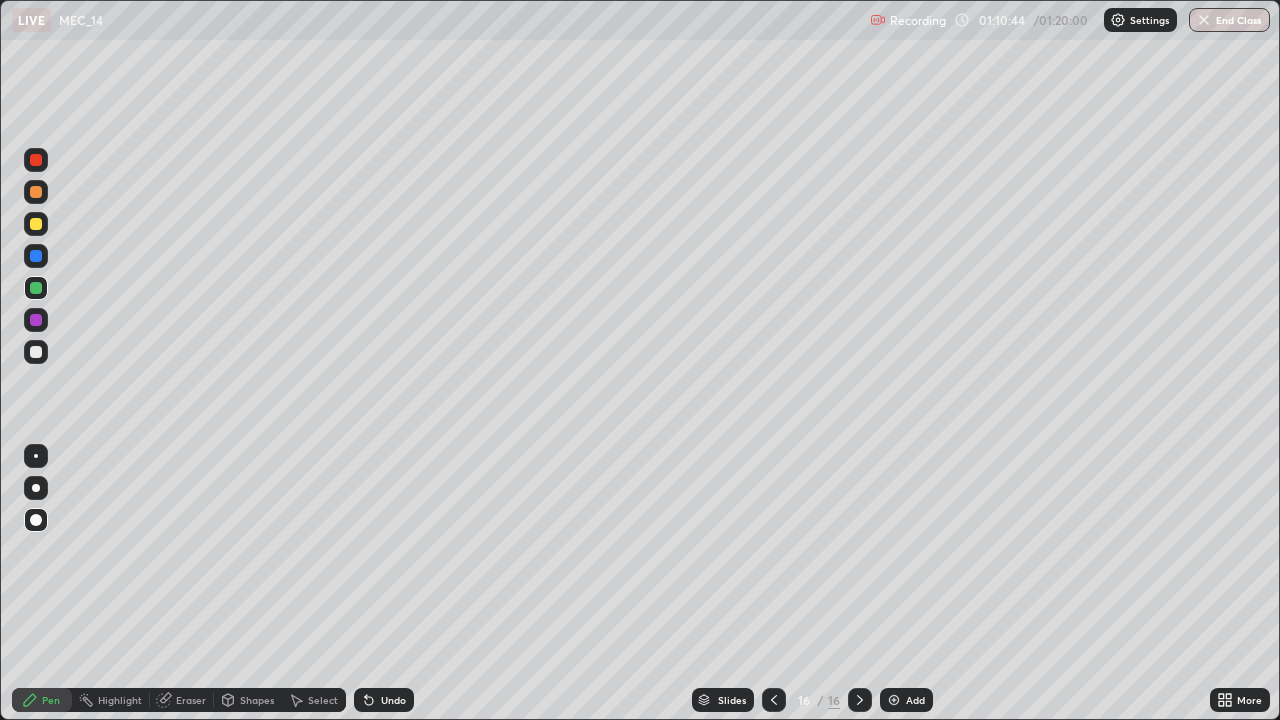 click on "Add" at bounding box center [915, 700] 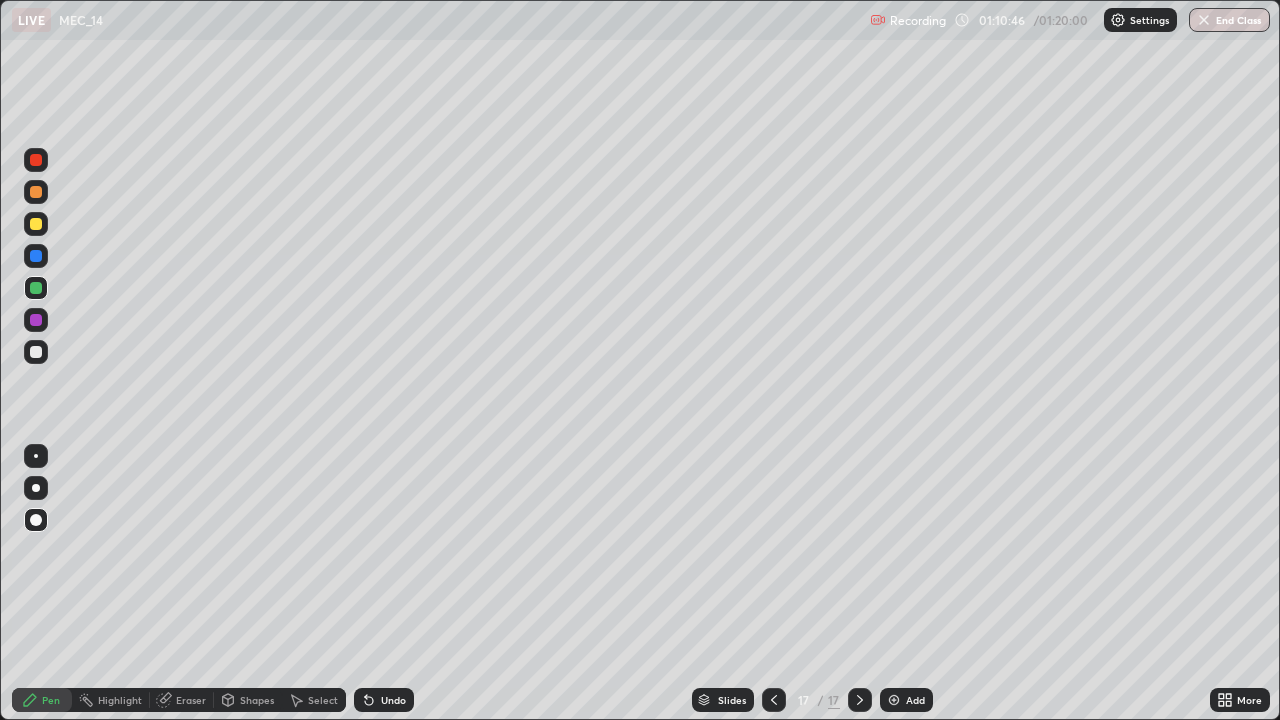 click at bounding box center [36, 352] 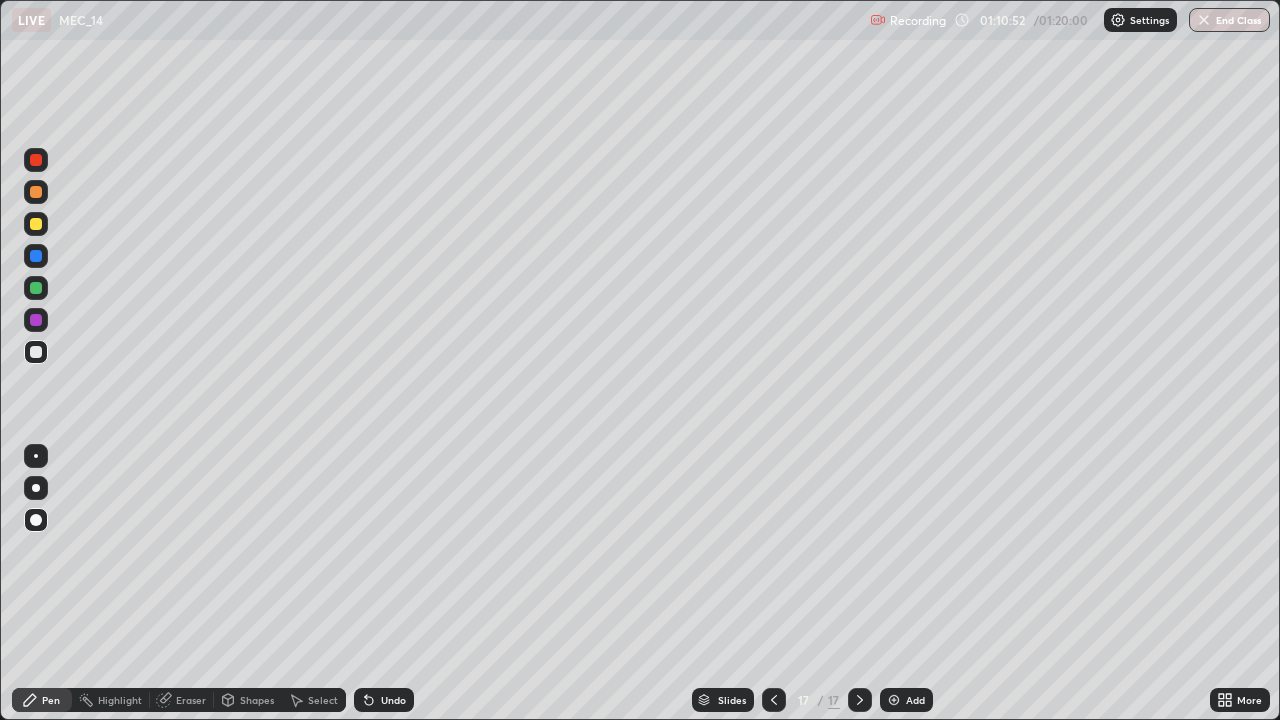 click at bounding box center (36, 256) 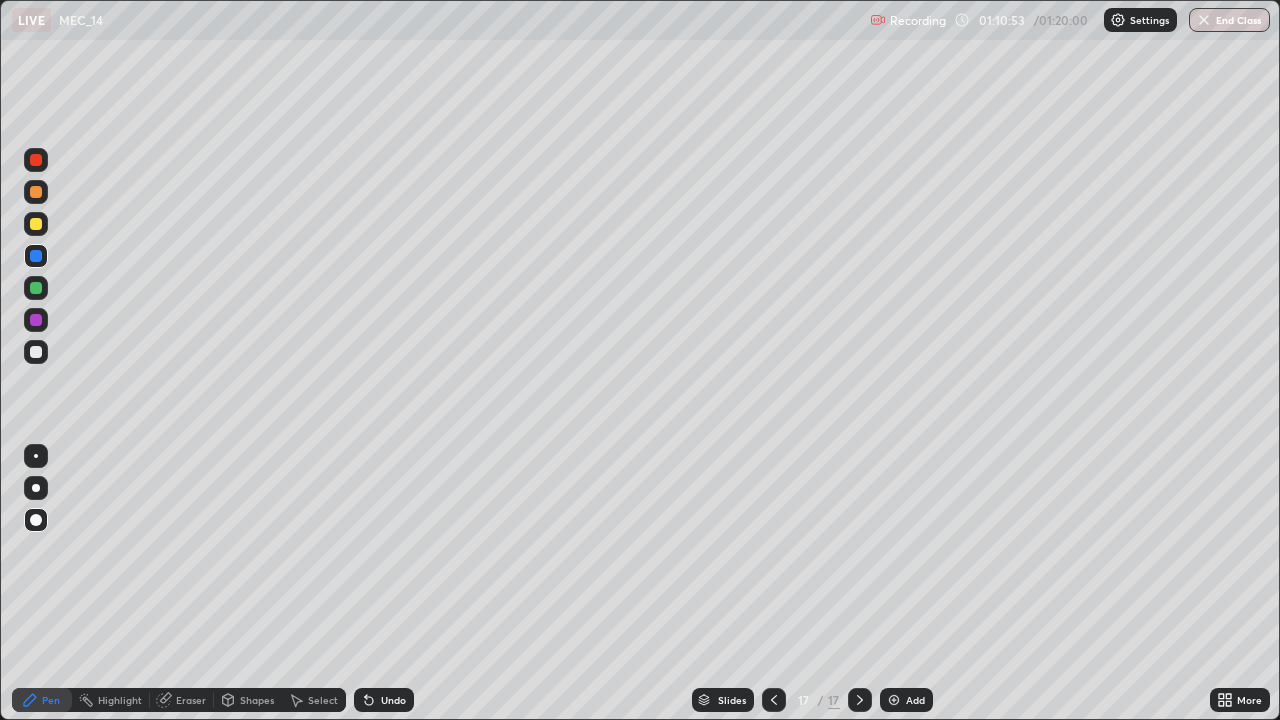 click at bounding box center [36, 224] 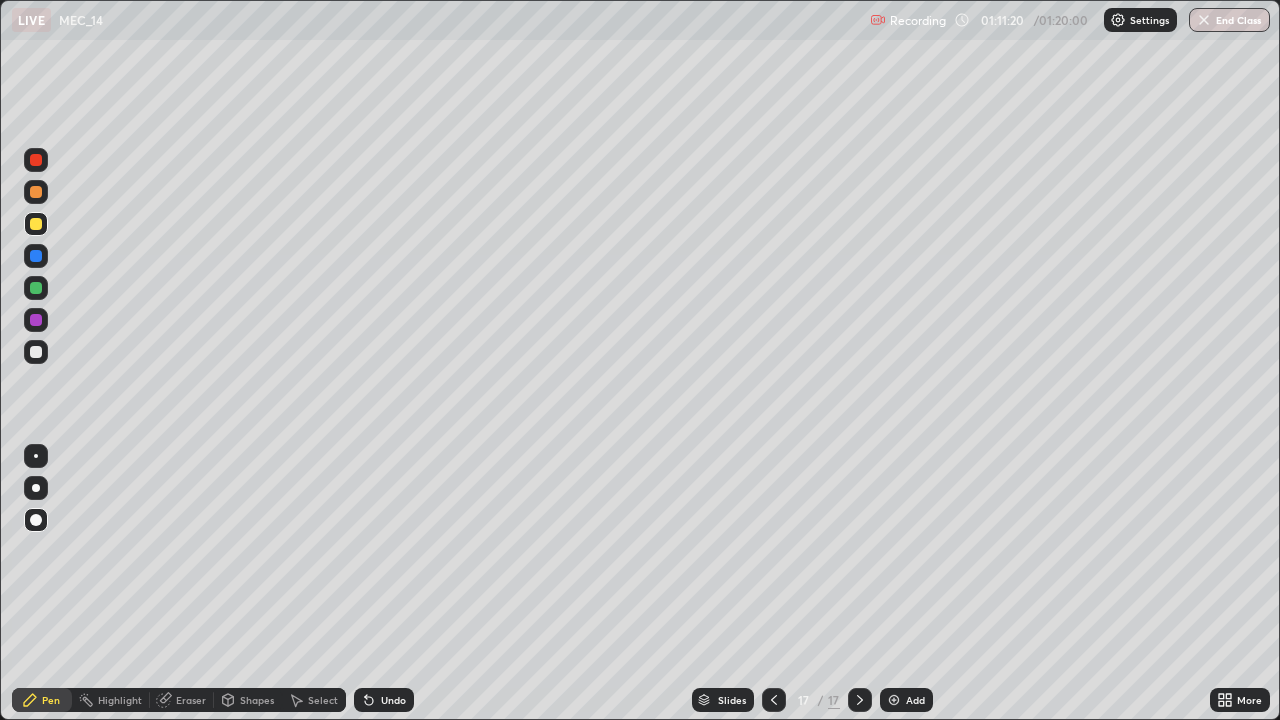 click at bounding box center (36, 224) 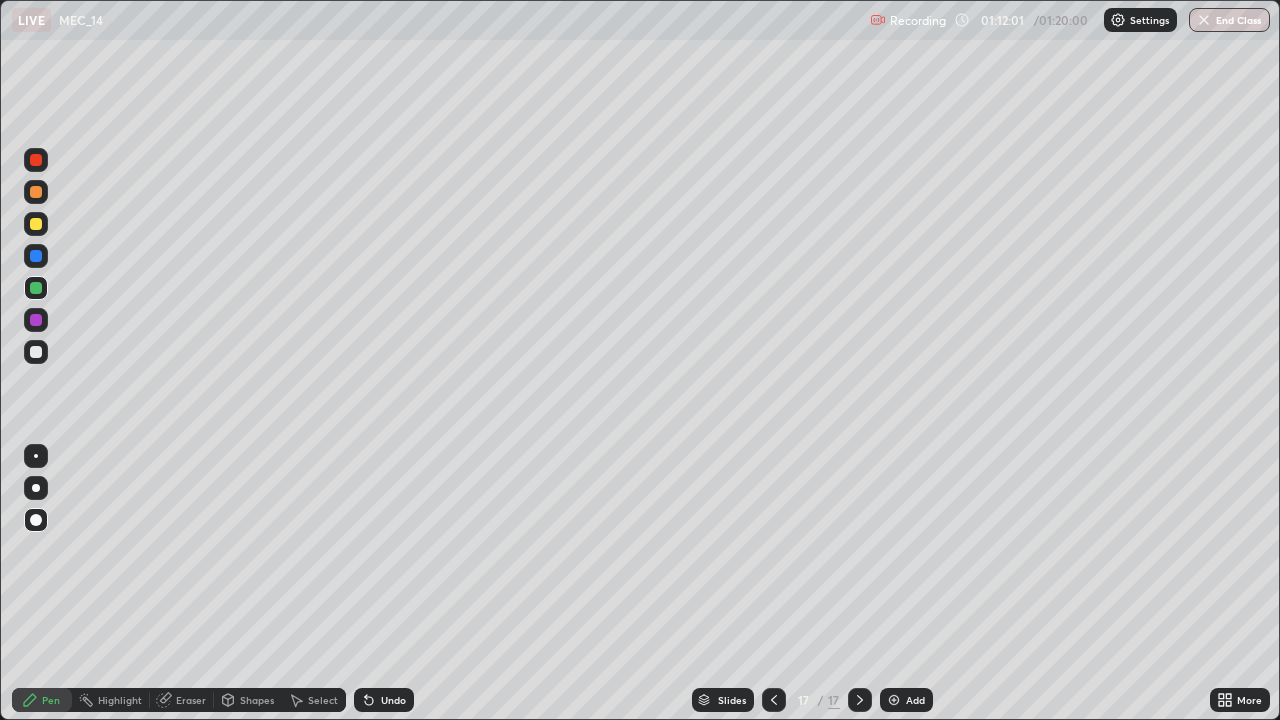 click at bounding box center [36, 352] 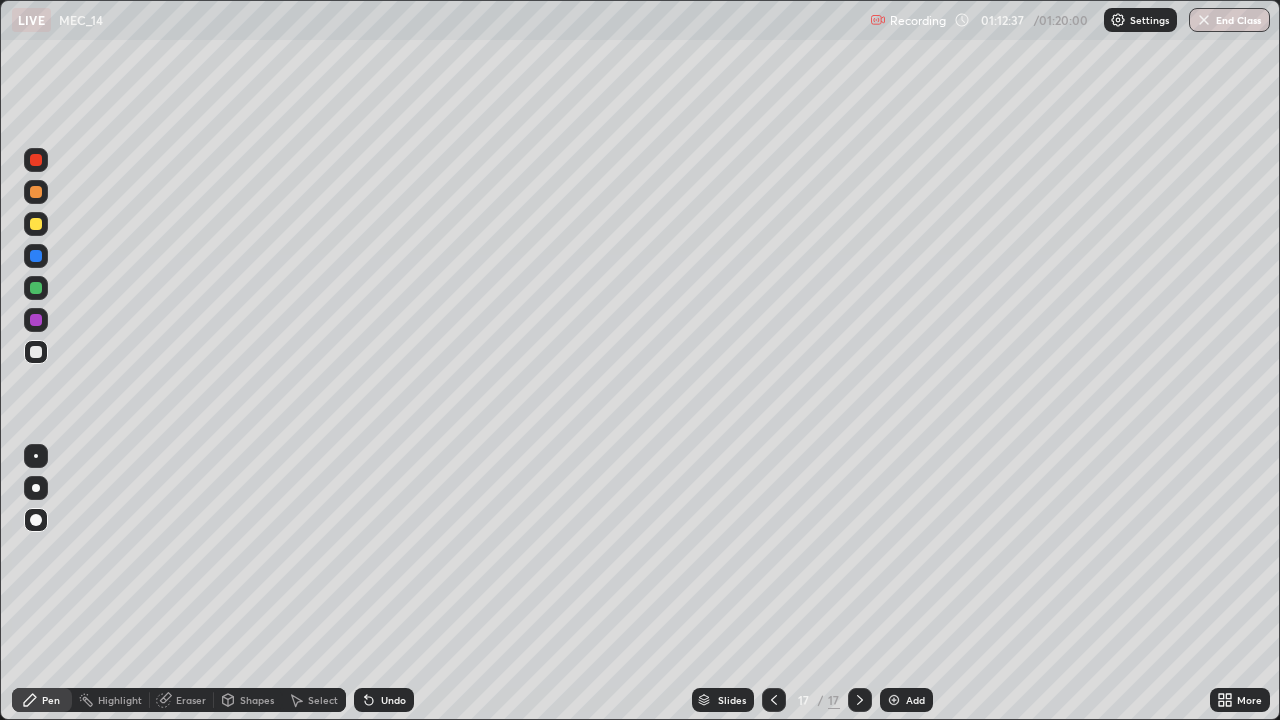 click on "Add" at bounding box center [915, 700] 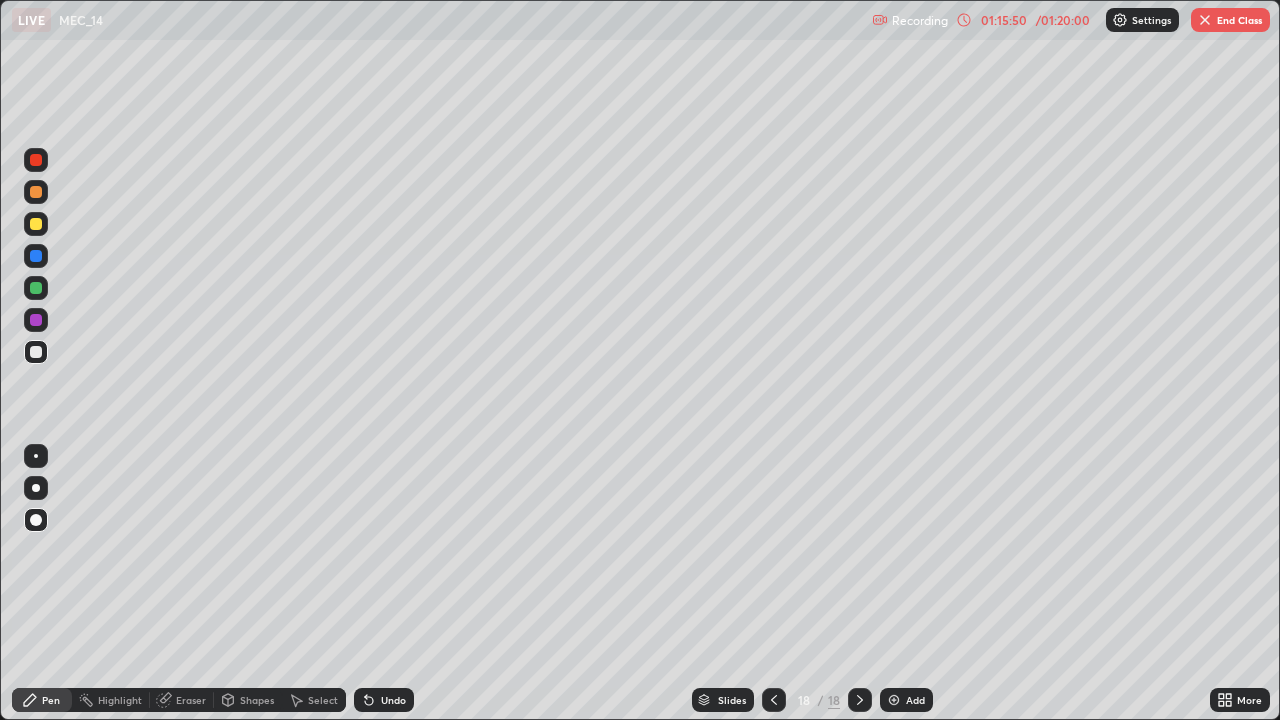 click at bounding box center (1205, 20) 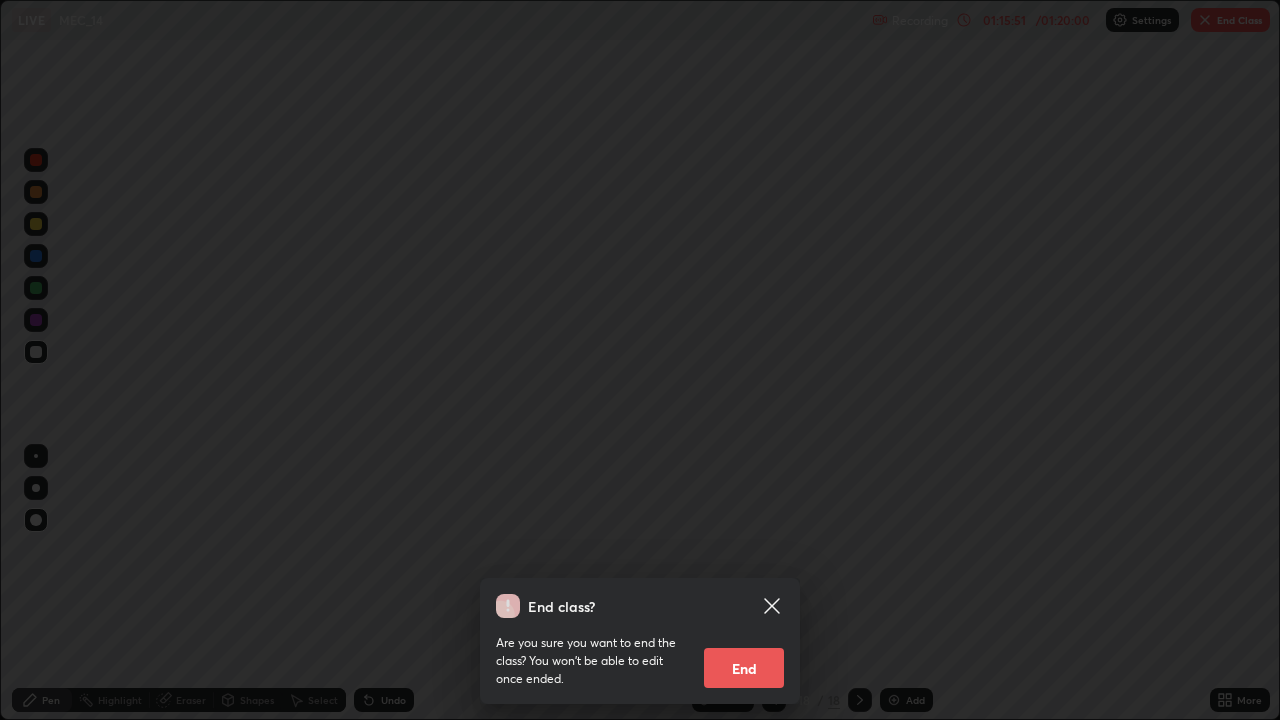click on "End" at bounding box center [744, 668] 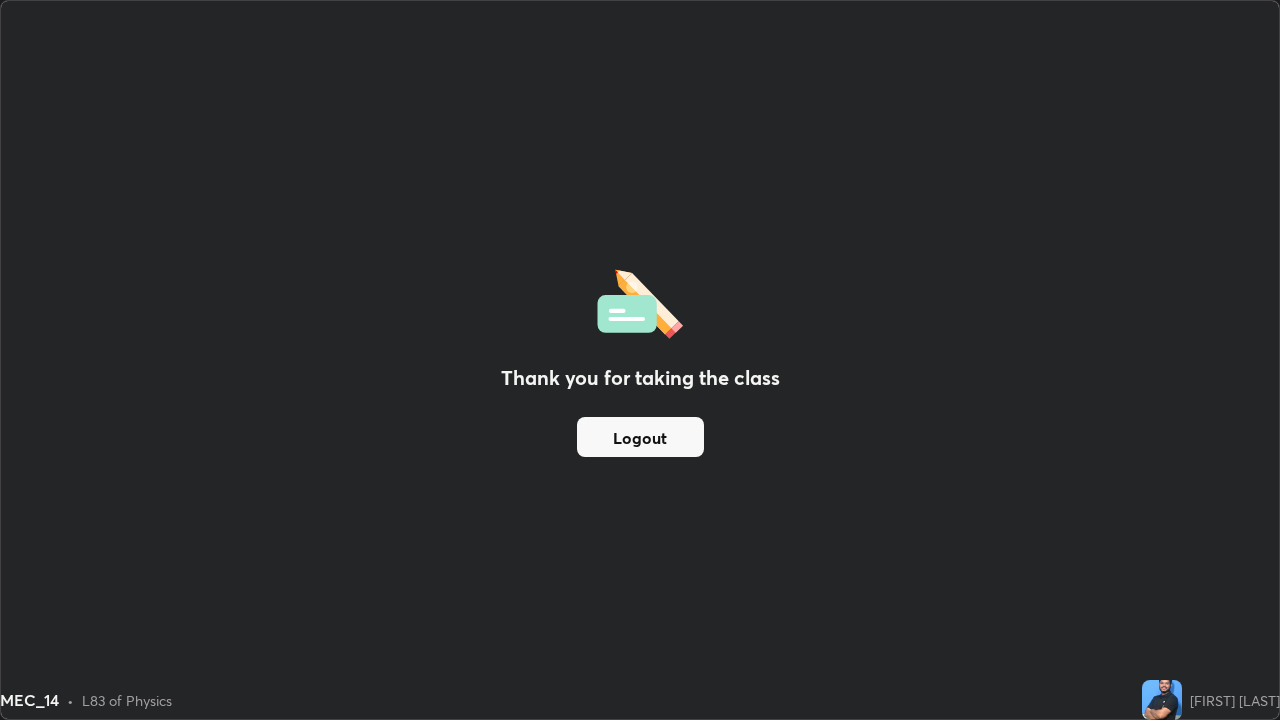 click on "Thank you for taking the class Logout" at bounding box center (640, 360) 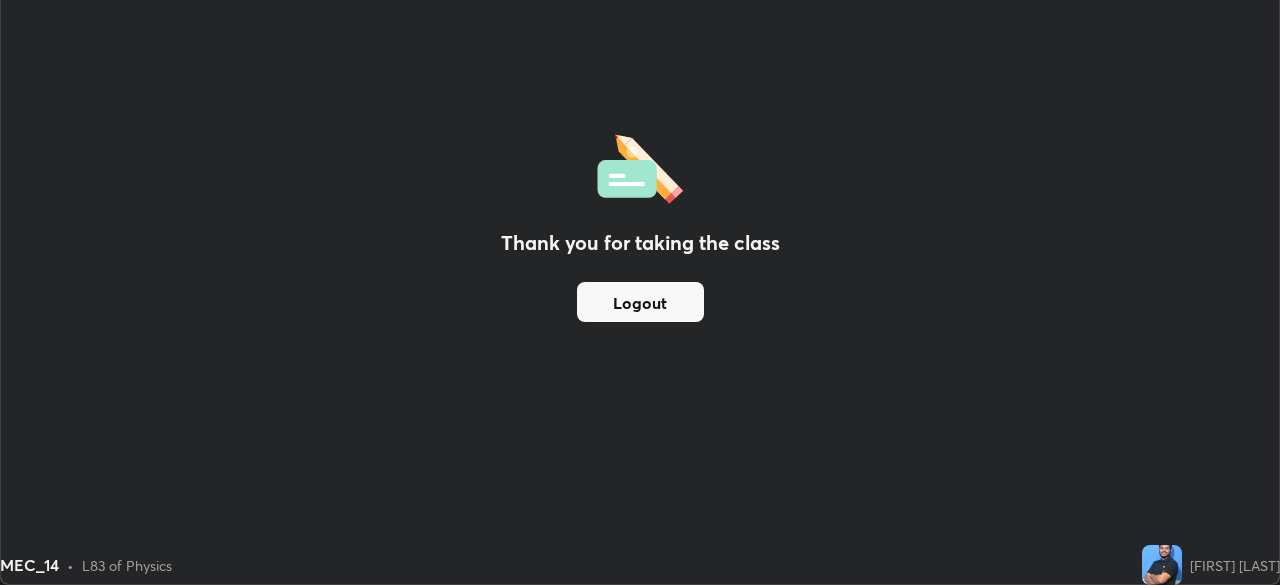 scroll, scrollTop: 585, scrollLeft: 1280, axis: both 